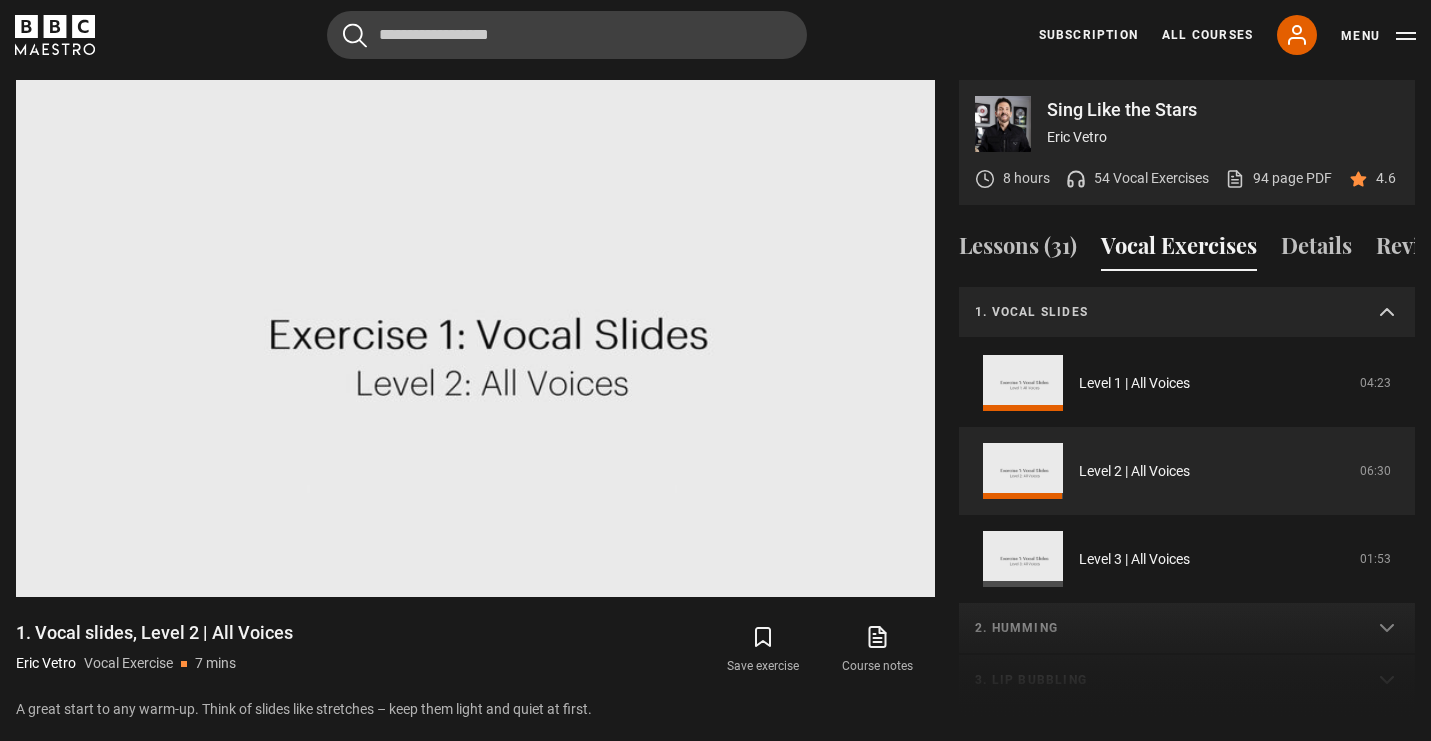 scroll, scrollTop: 957, scrollLeft: 0, axis: vertical 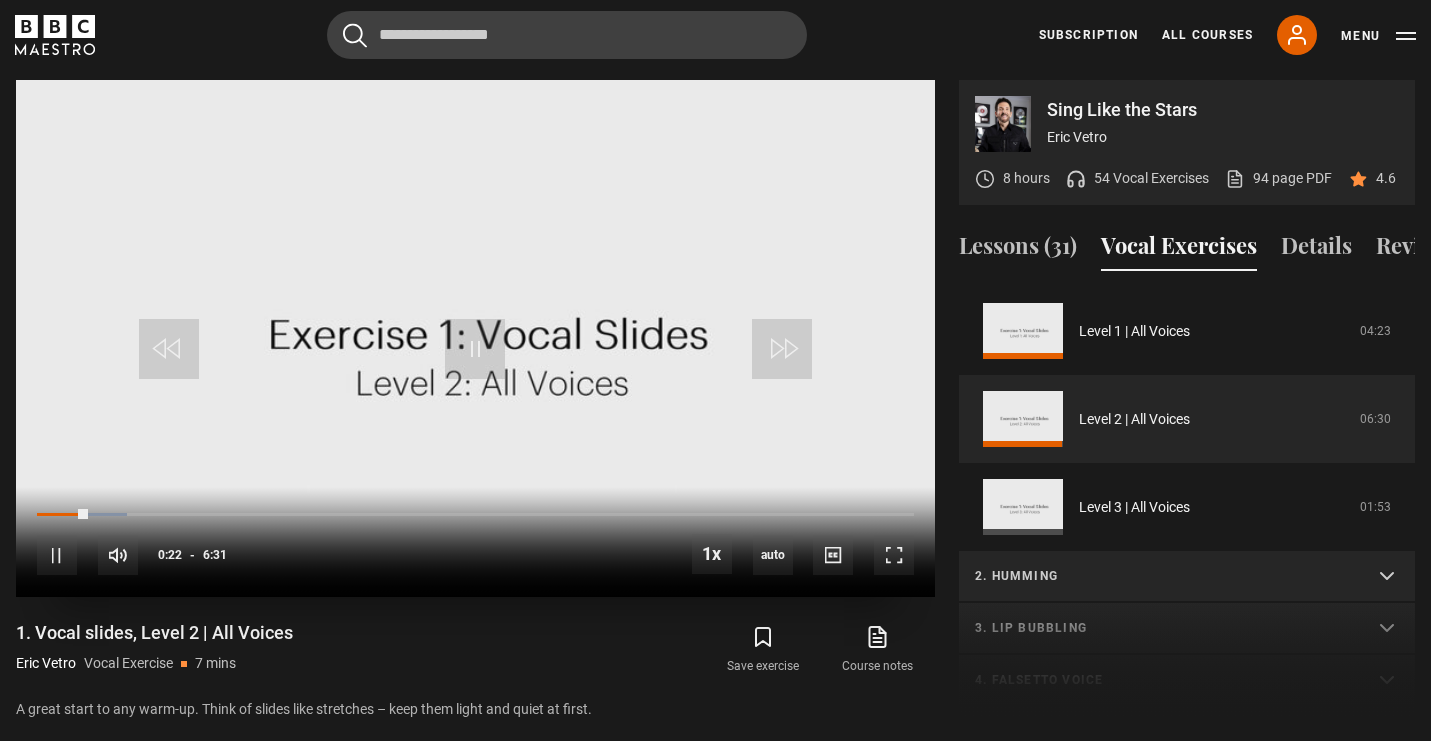 click at bounding box center (475, 338) 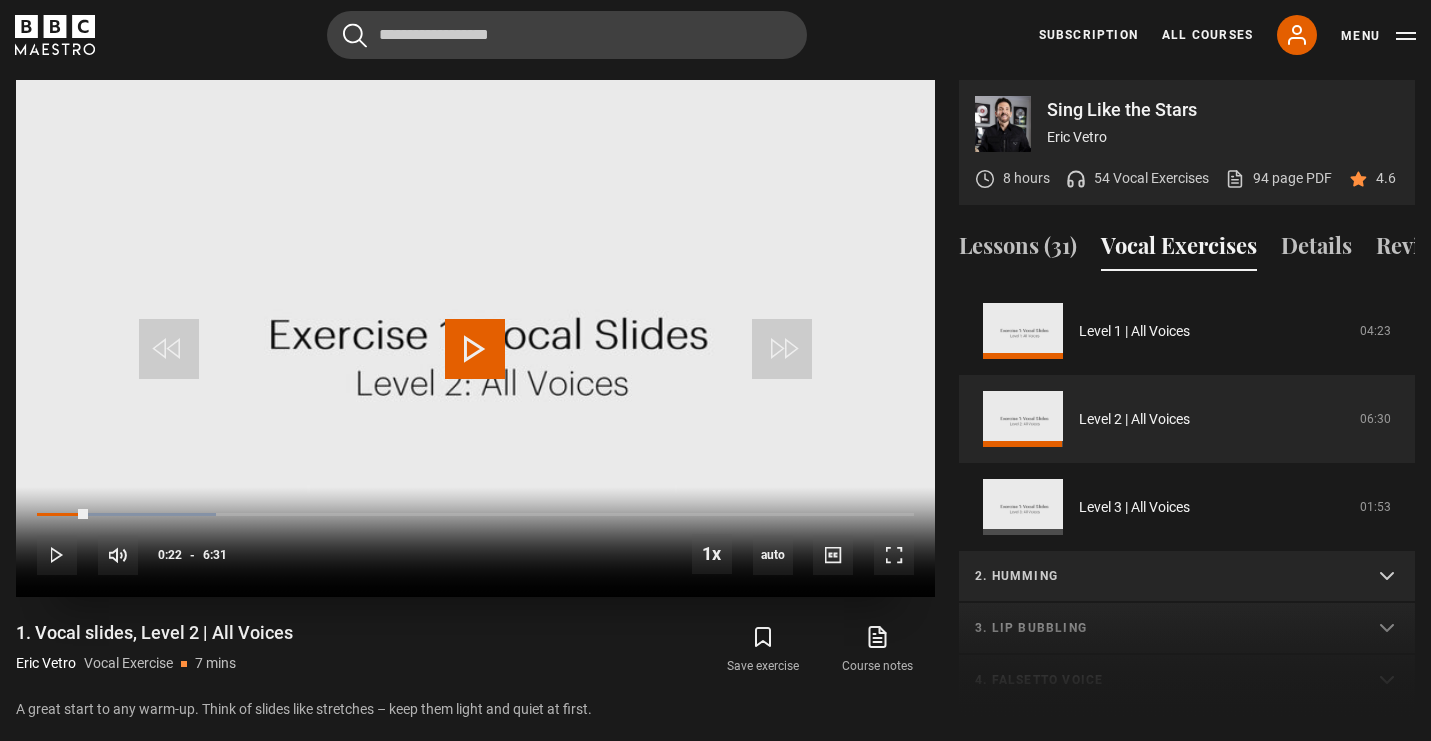 click at bounding box center [475, 338] 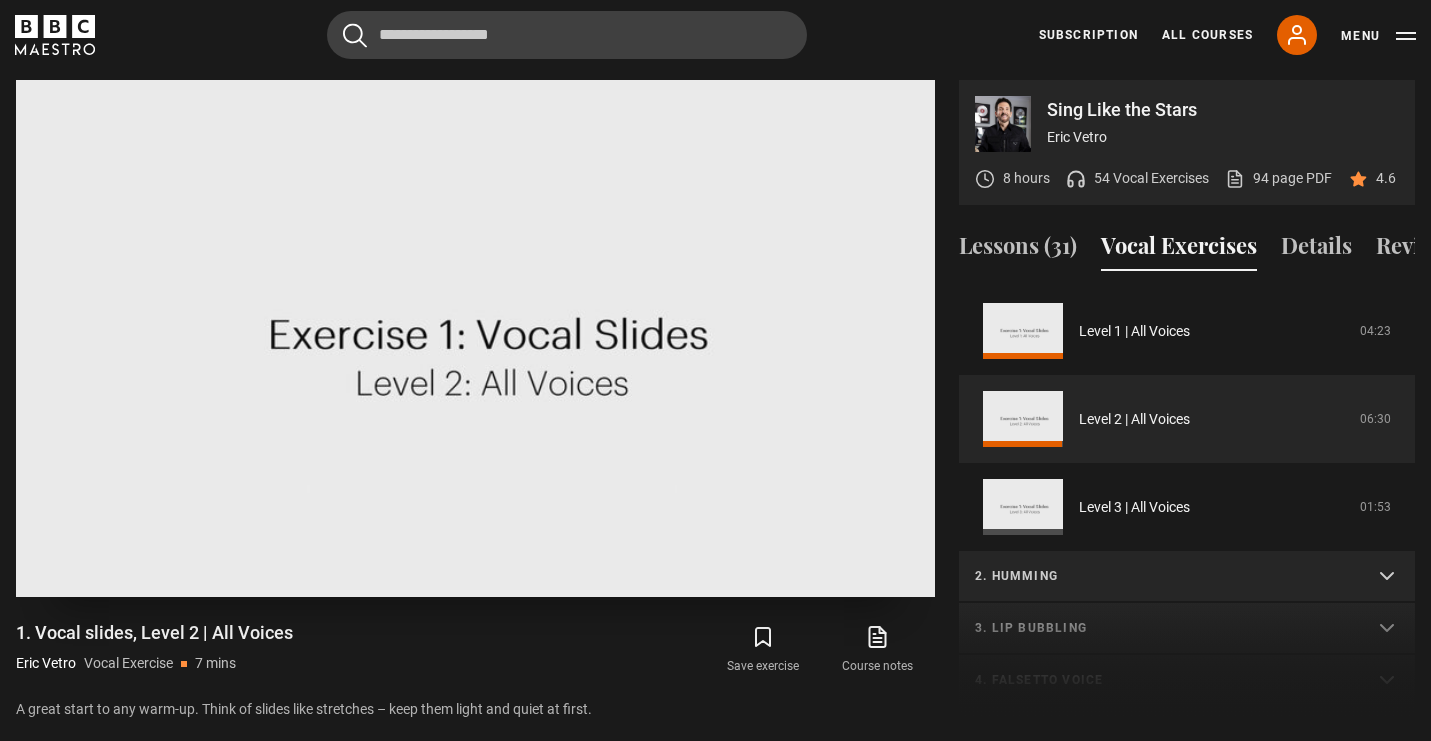 click at bounding box center (475, 349) 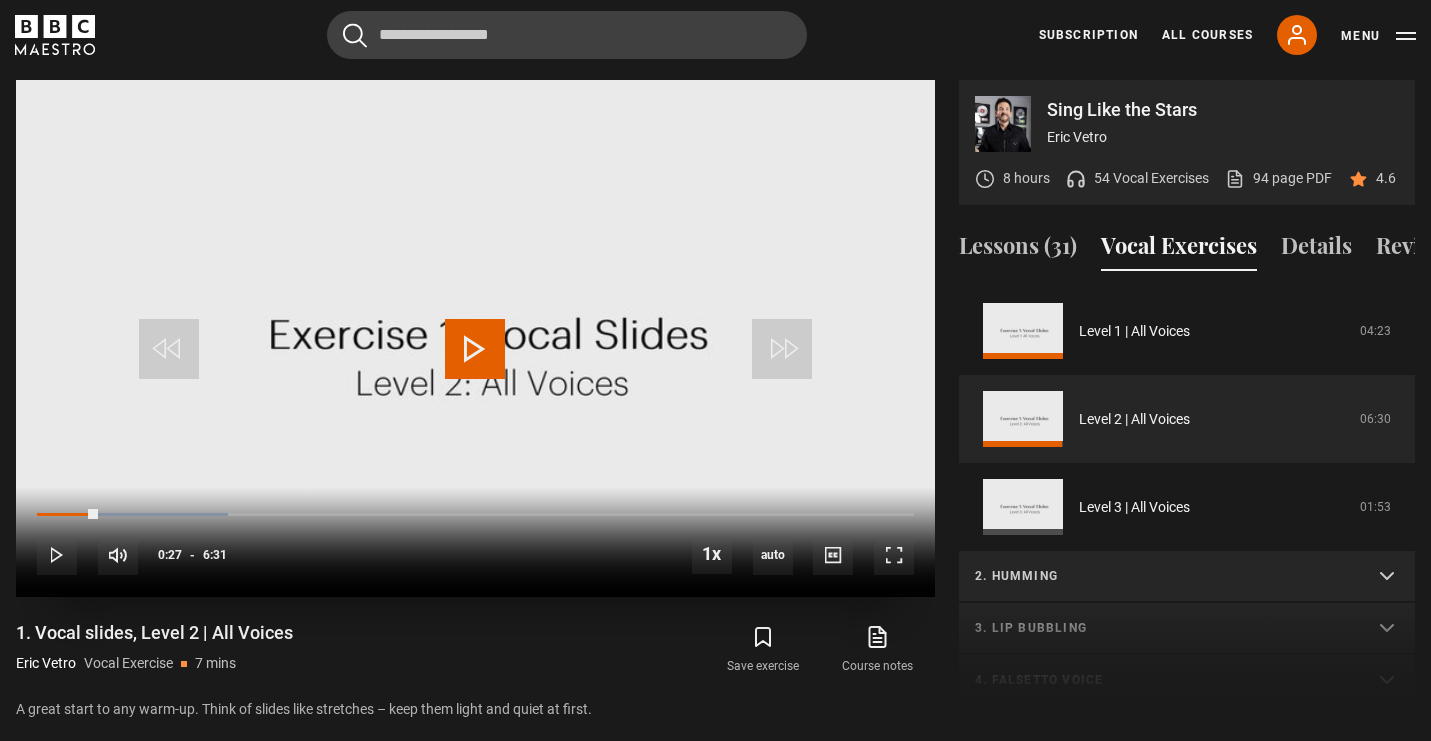 click at bounding box center (475, 349) 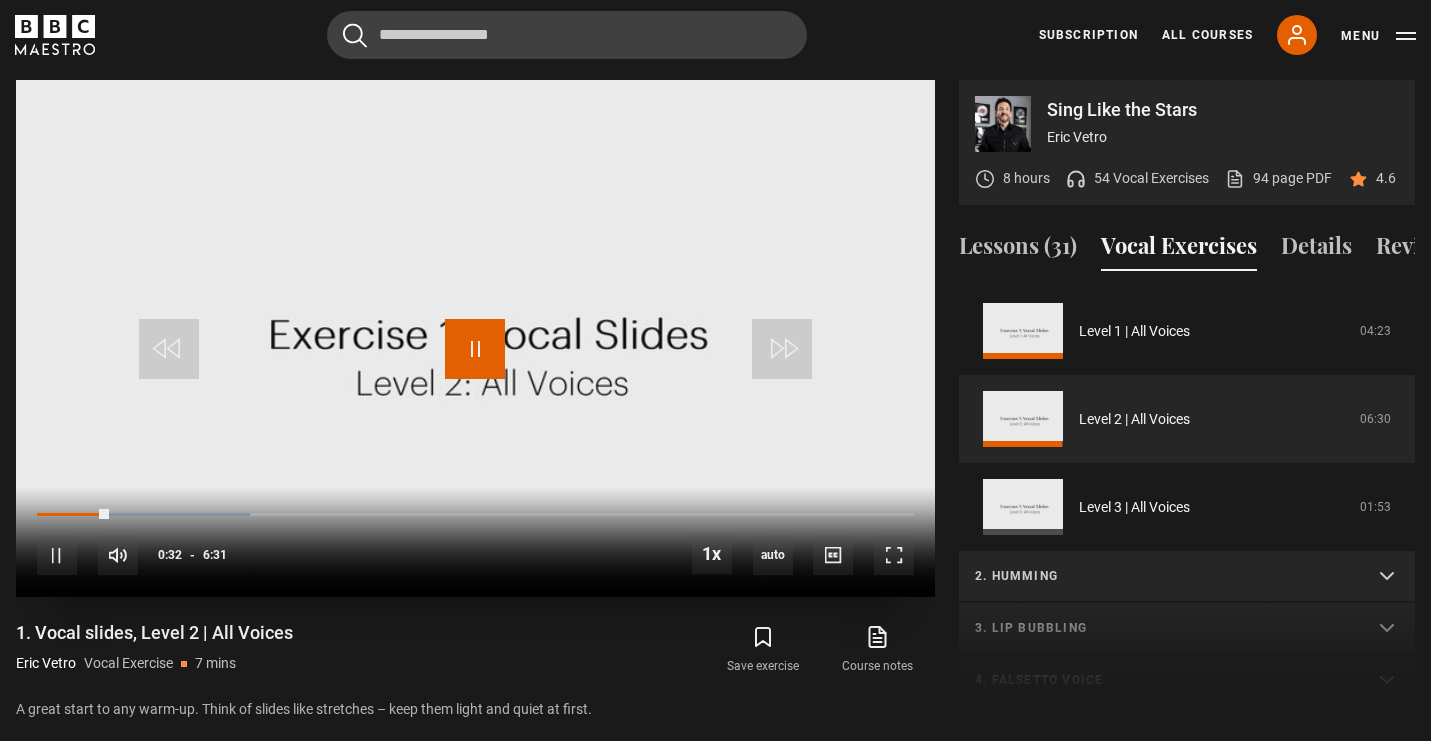click at bounding box center [475, 349] 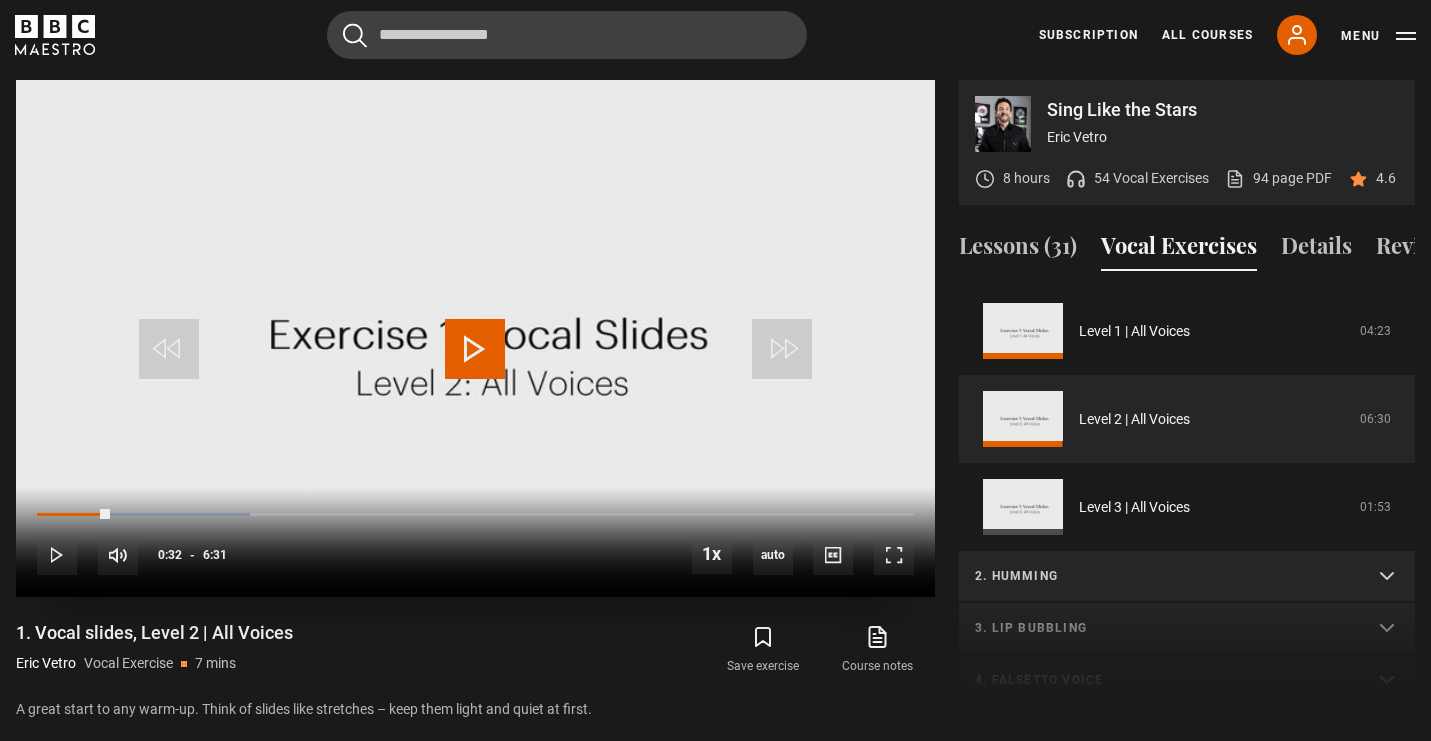 click at bounding box center [475, 349] 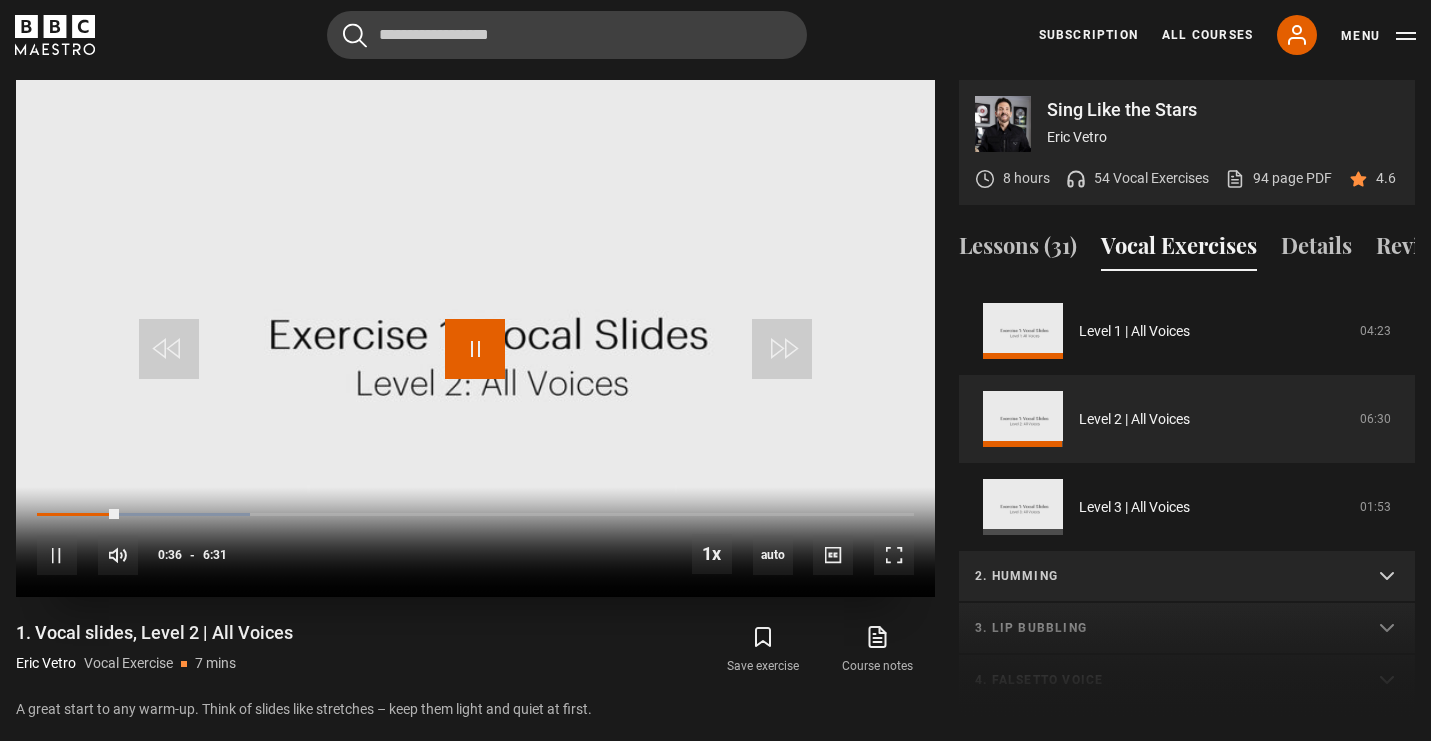 click at bounding box center [475, 349] 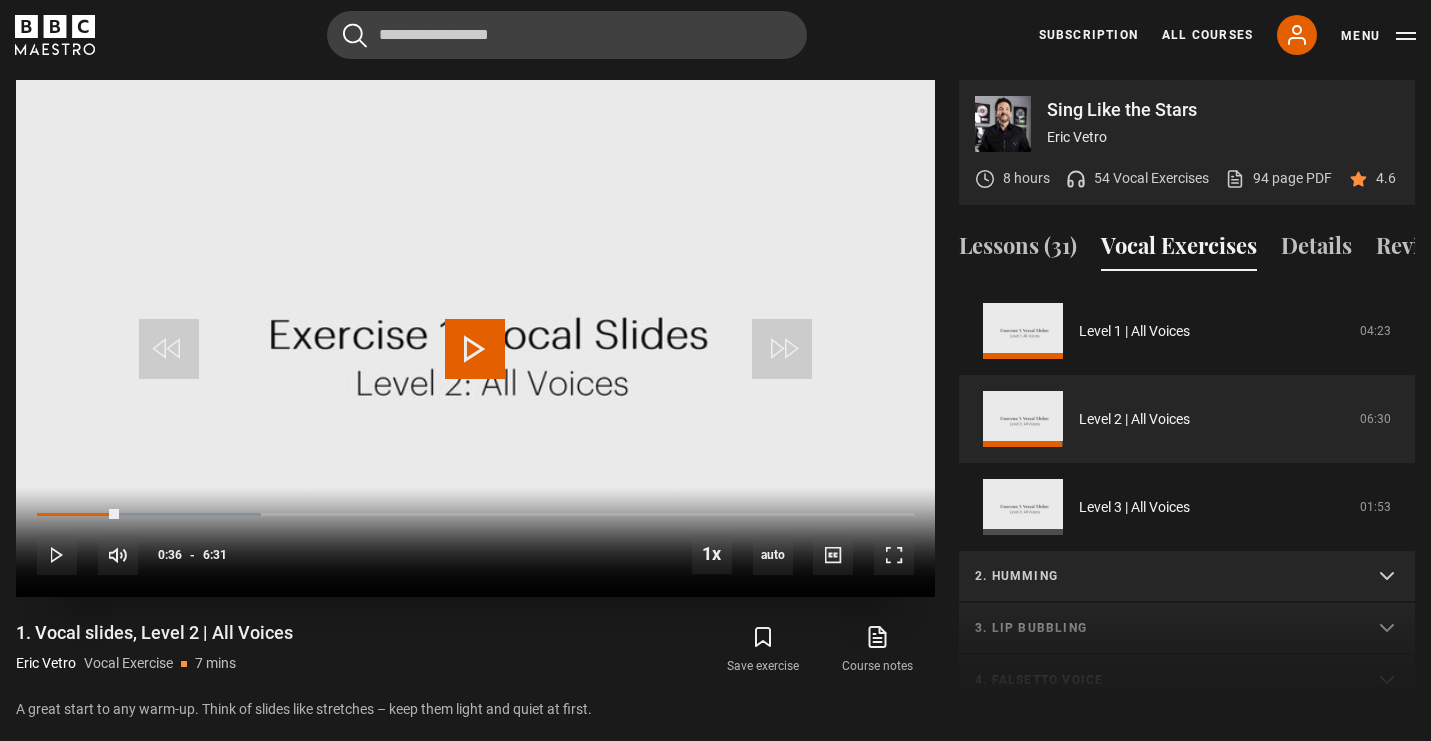 click at bounding box center (475, 349) 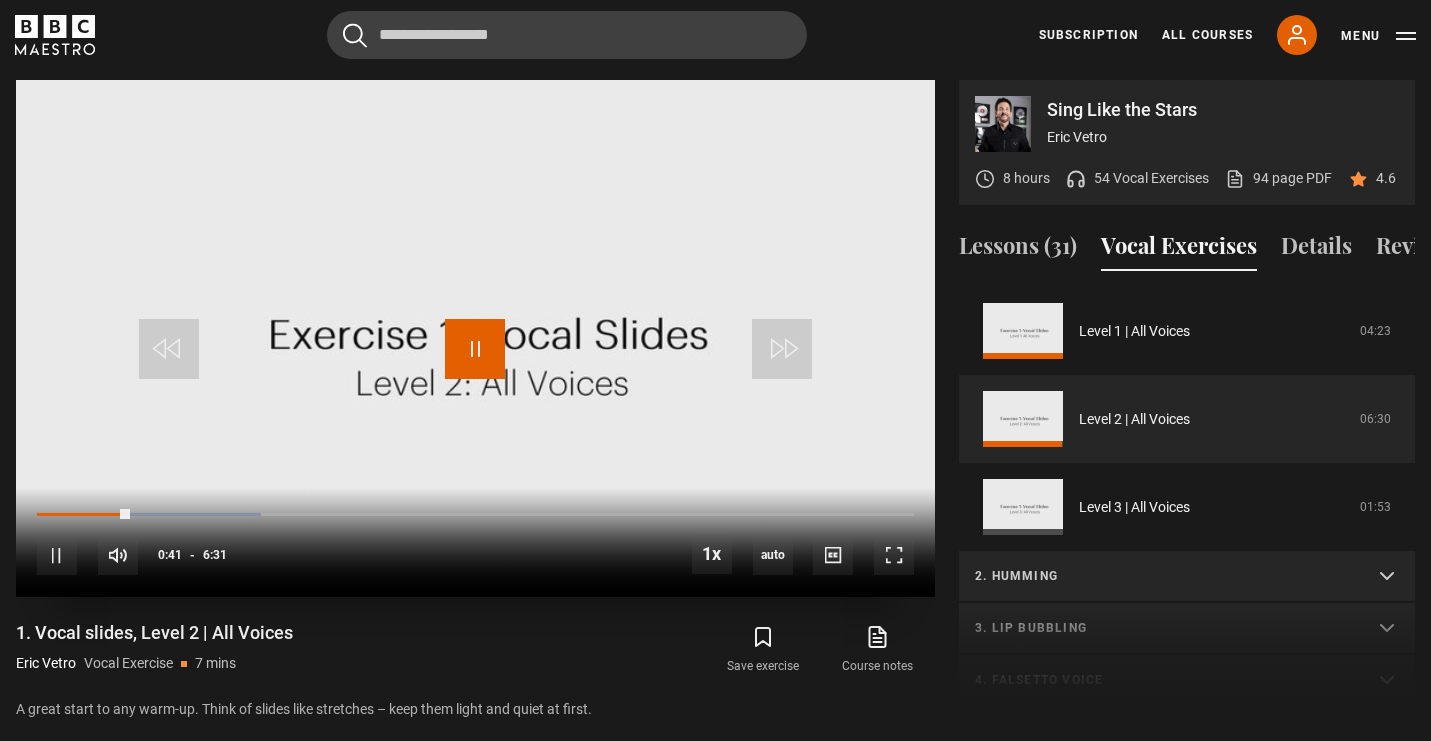 click at bounding box center [475, 349] 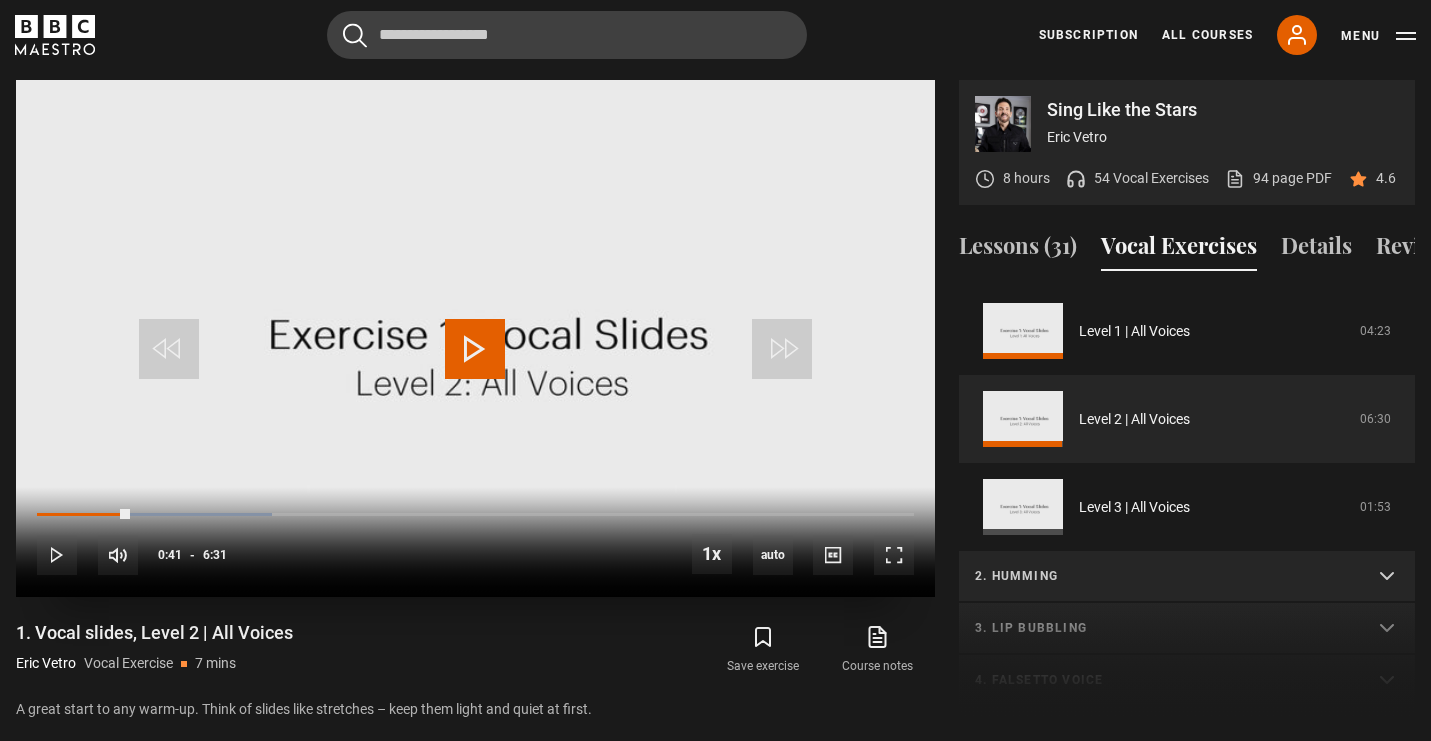 click at bounding box center (475, 349) 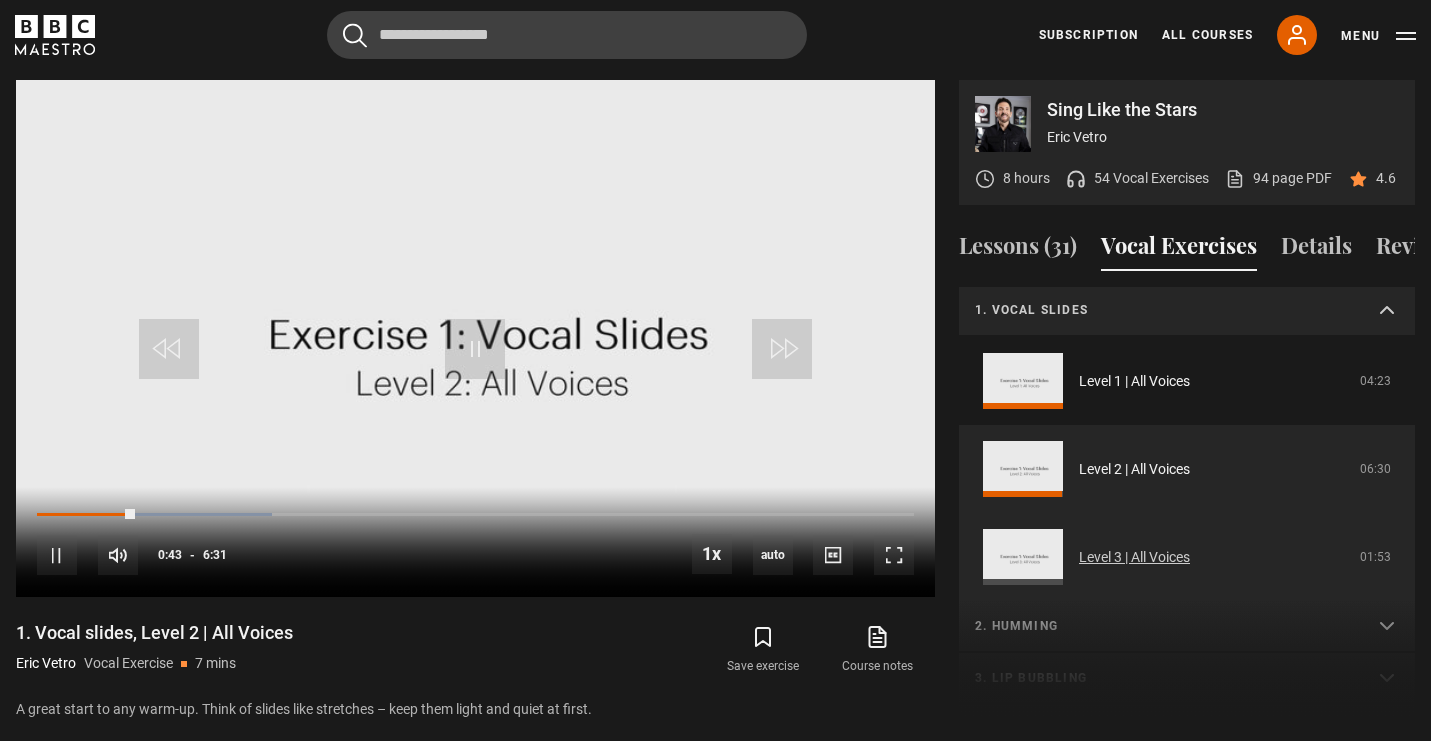 scroll, scrollTop: 0, scrollLeft: 0, axis: both 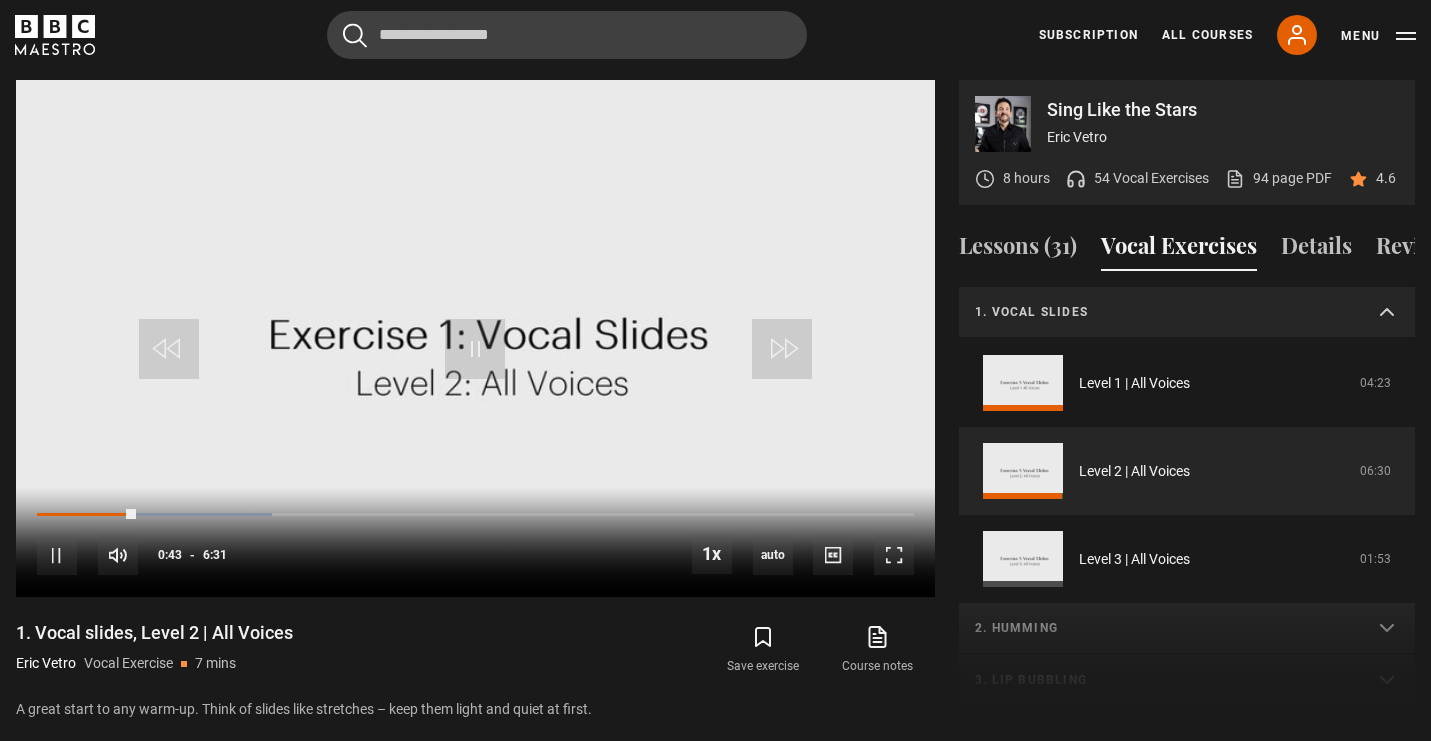 click on "1. Vocal slides" at bounding box center [1187, 313] 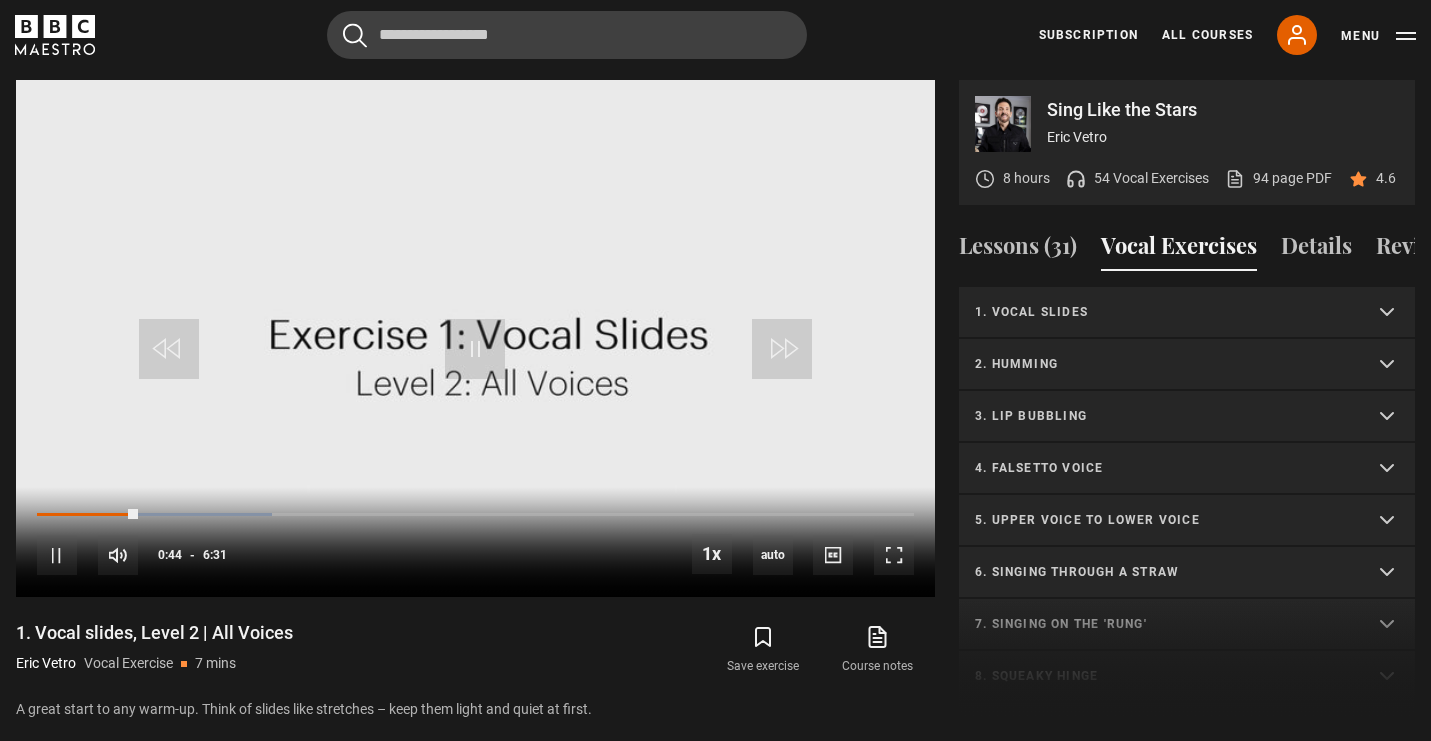 click on "2. Humming" at bounding box center (1163, 364) 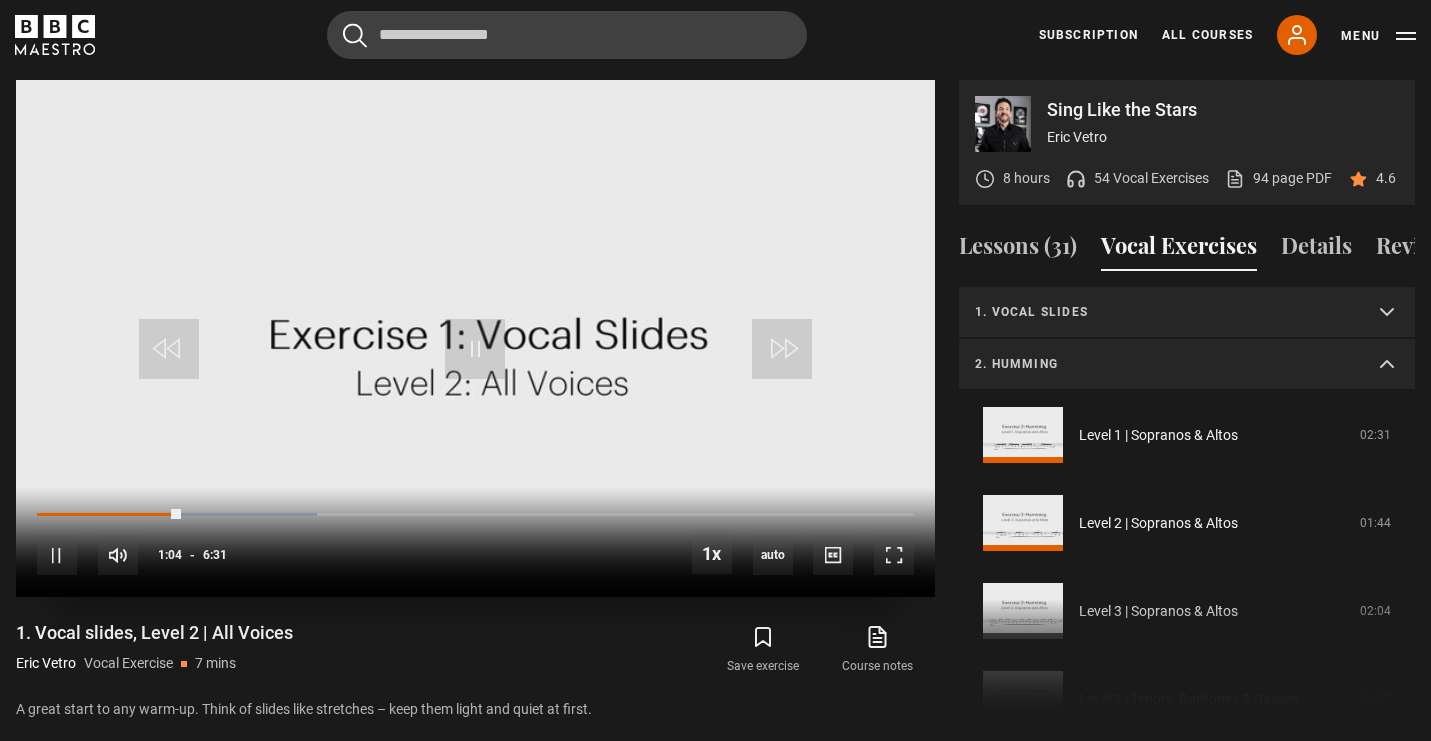 click at bounding box center [475, 338] 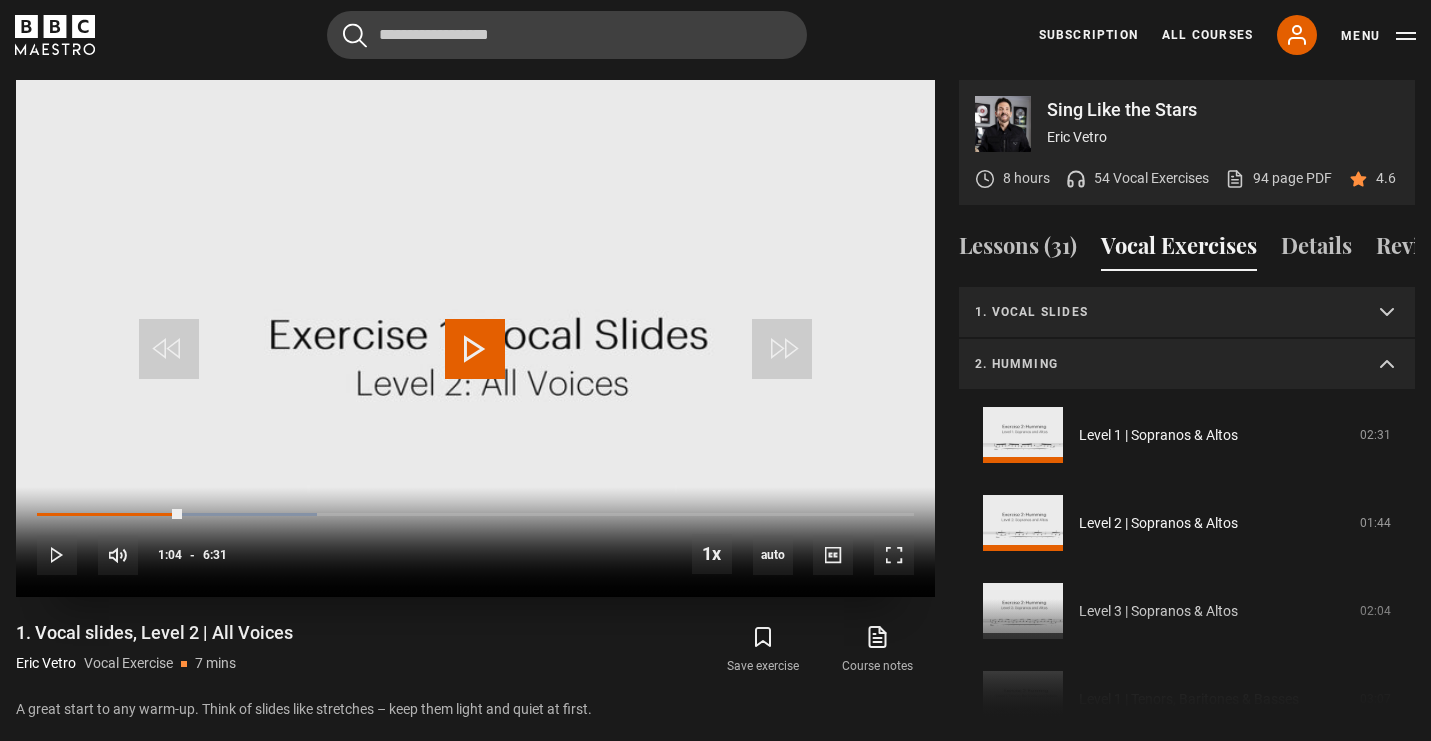 click at bounding box center [475, 338] 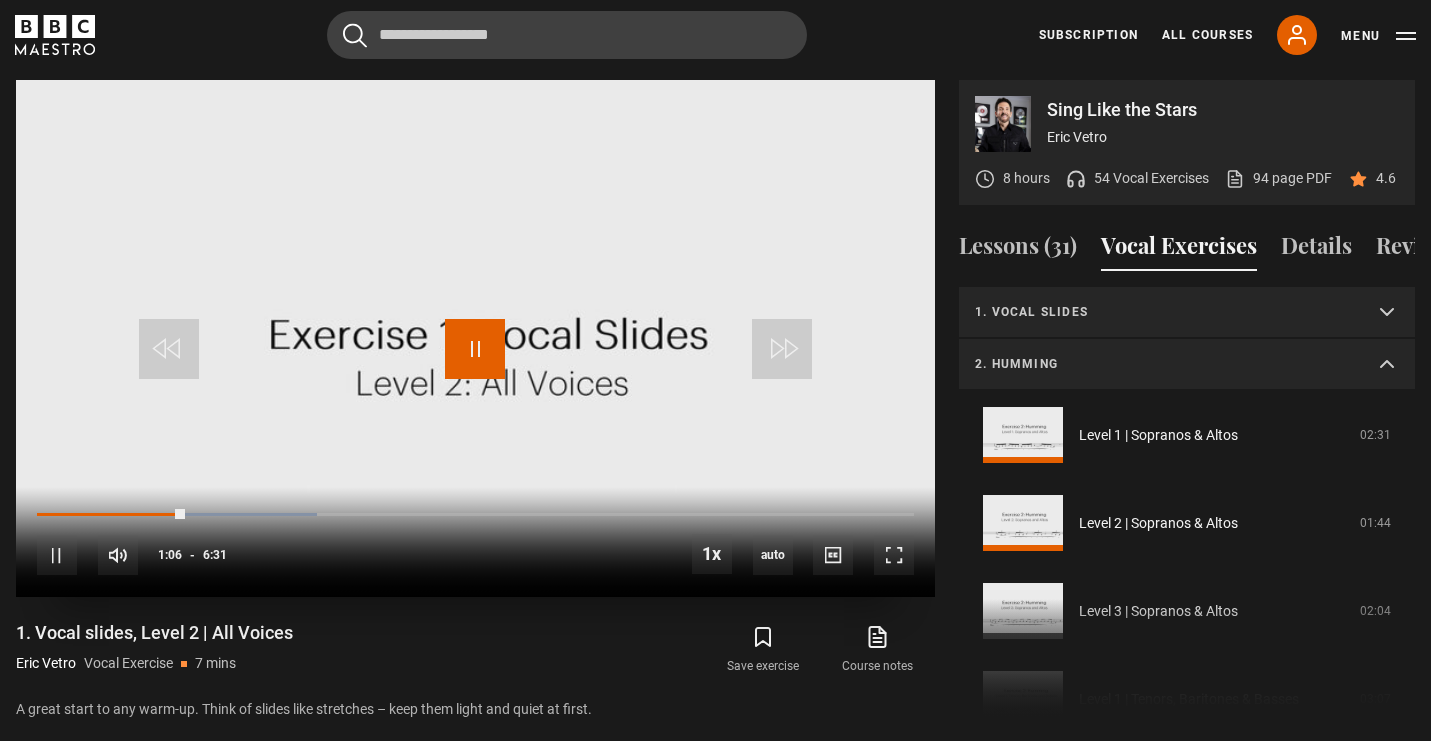 click at bounding box center (475, 349) 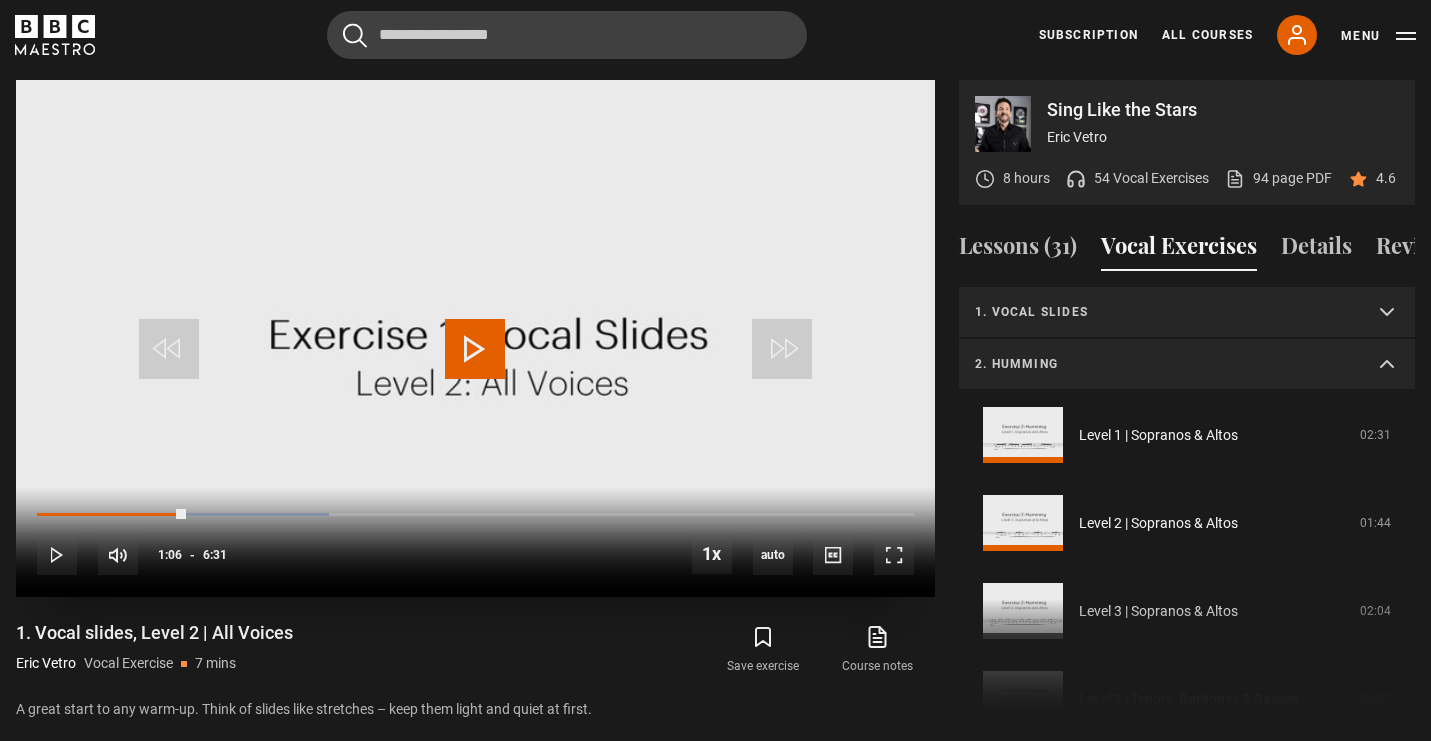 click at bounding box center (475, 338) 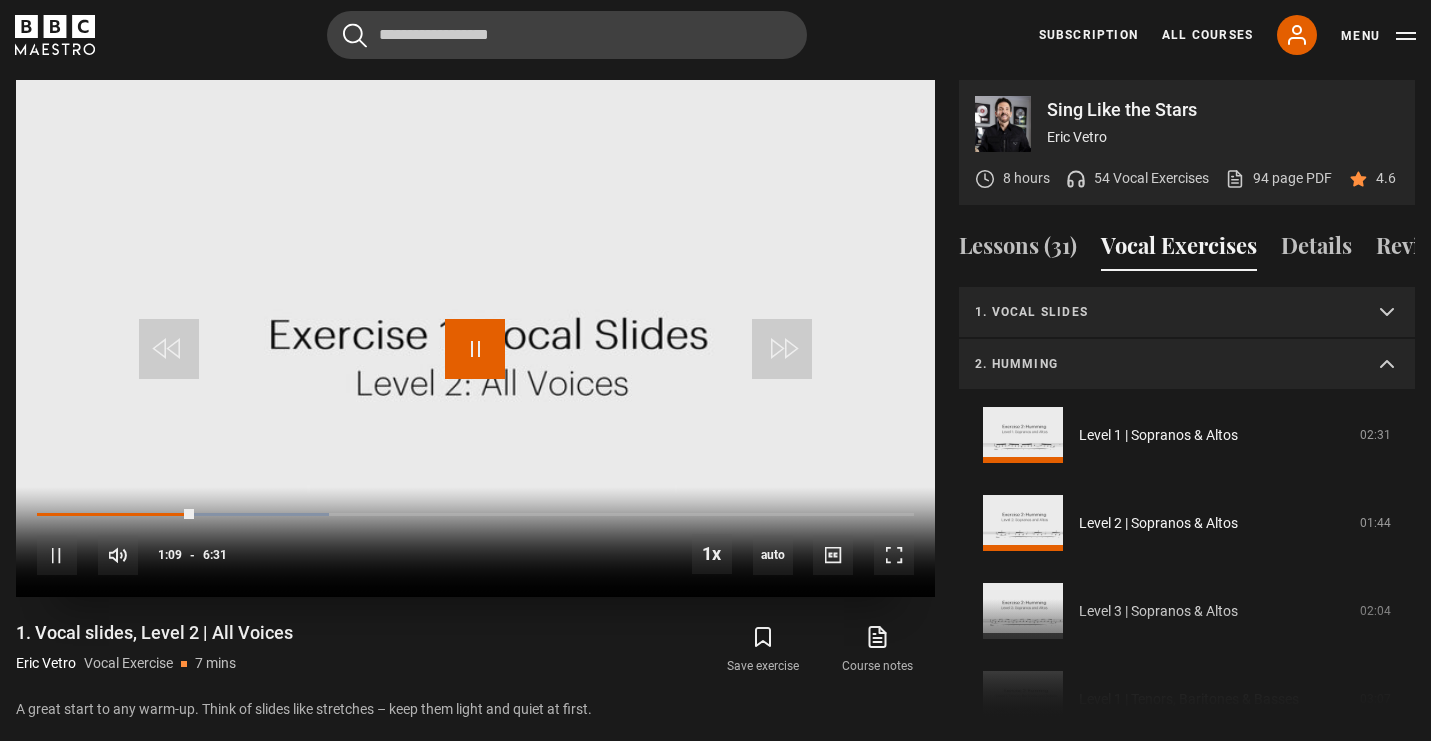click at bounding box center (475, 349) 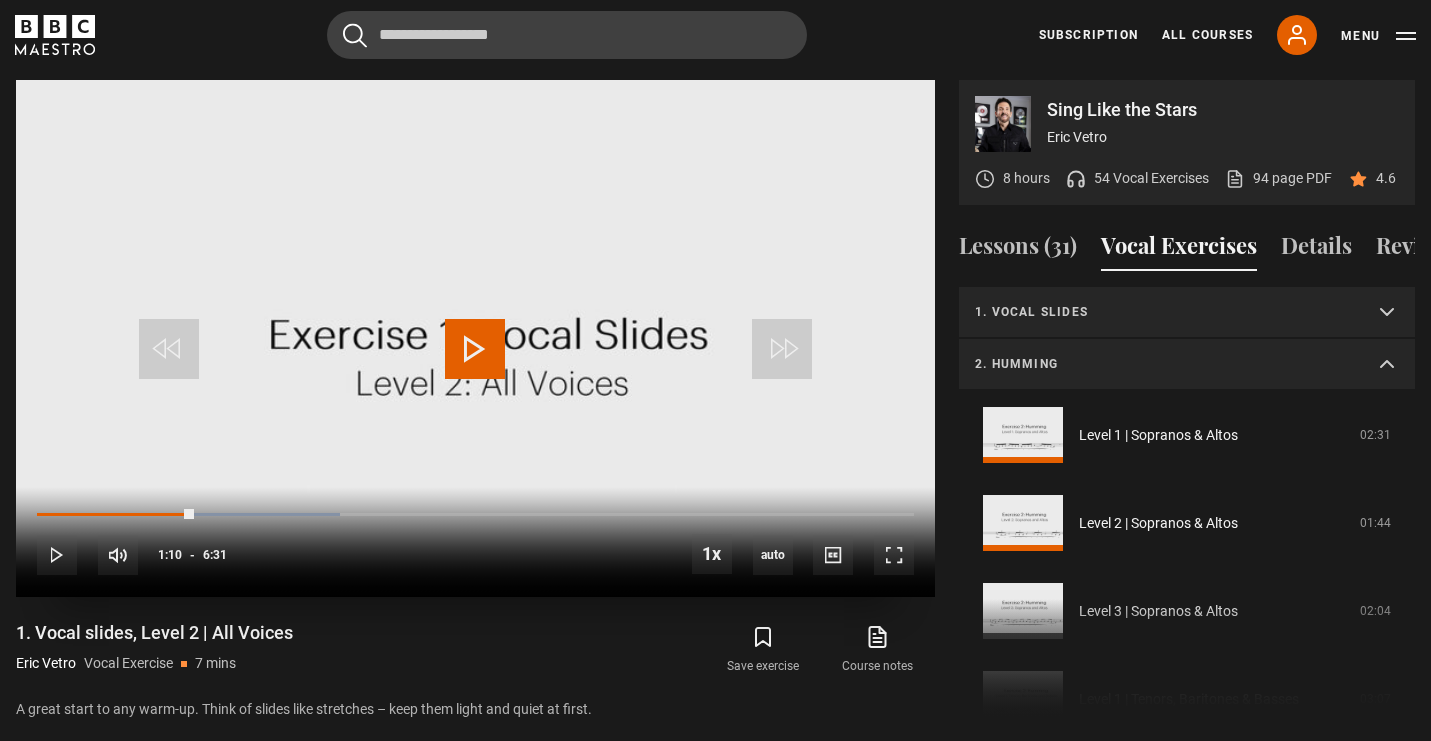 click at bounding box center (475, 349) 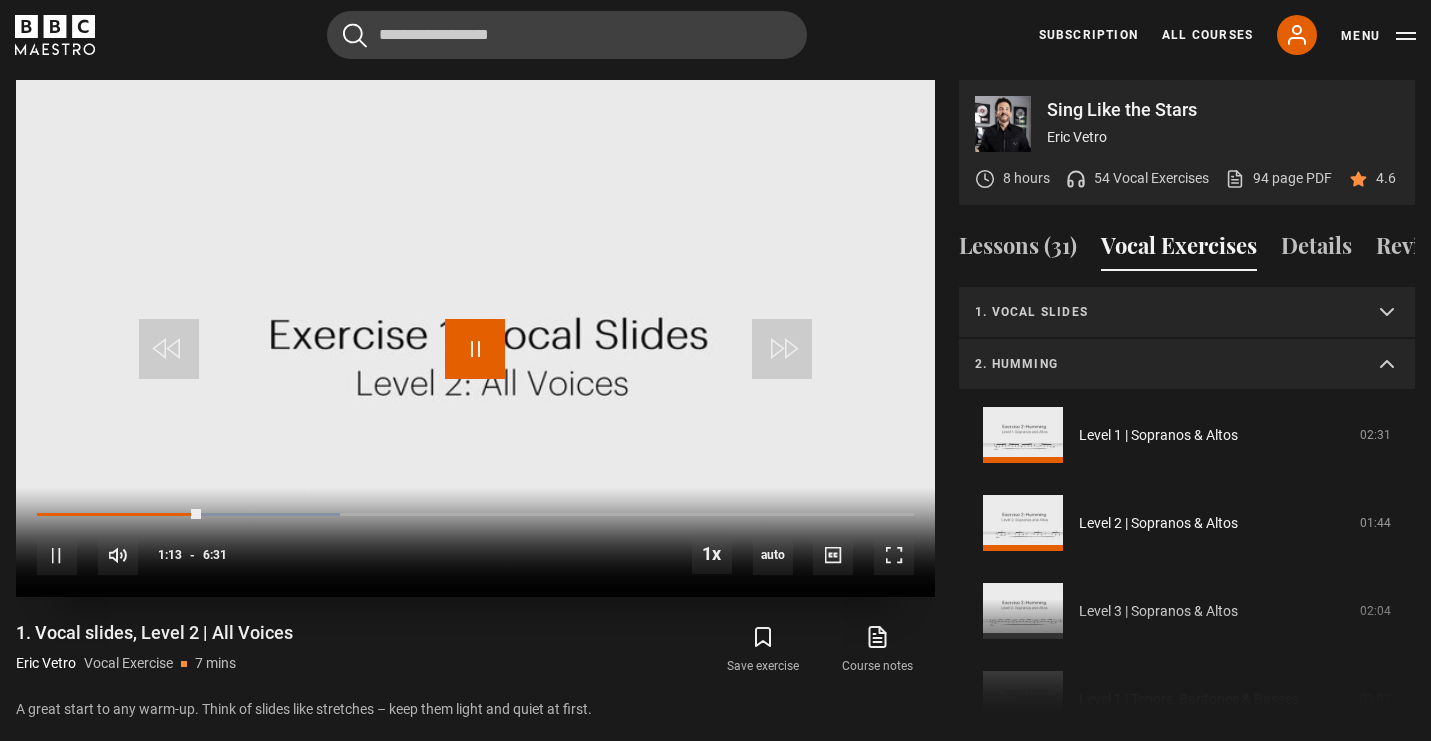 click at bounding box center [475, 349] 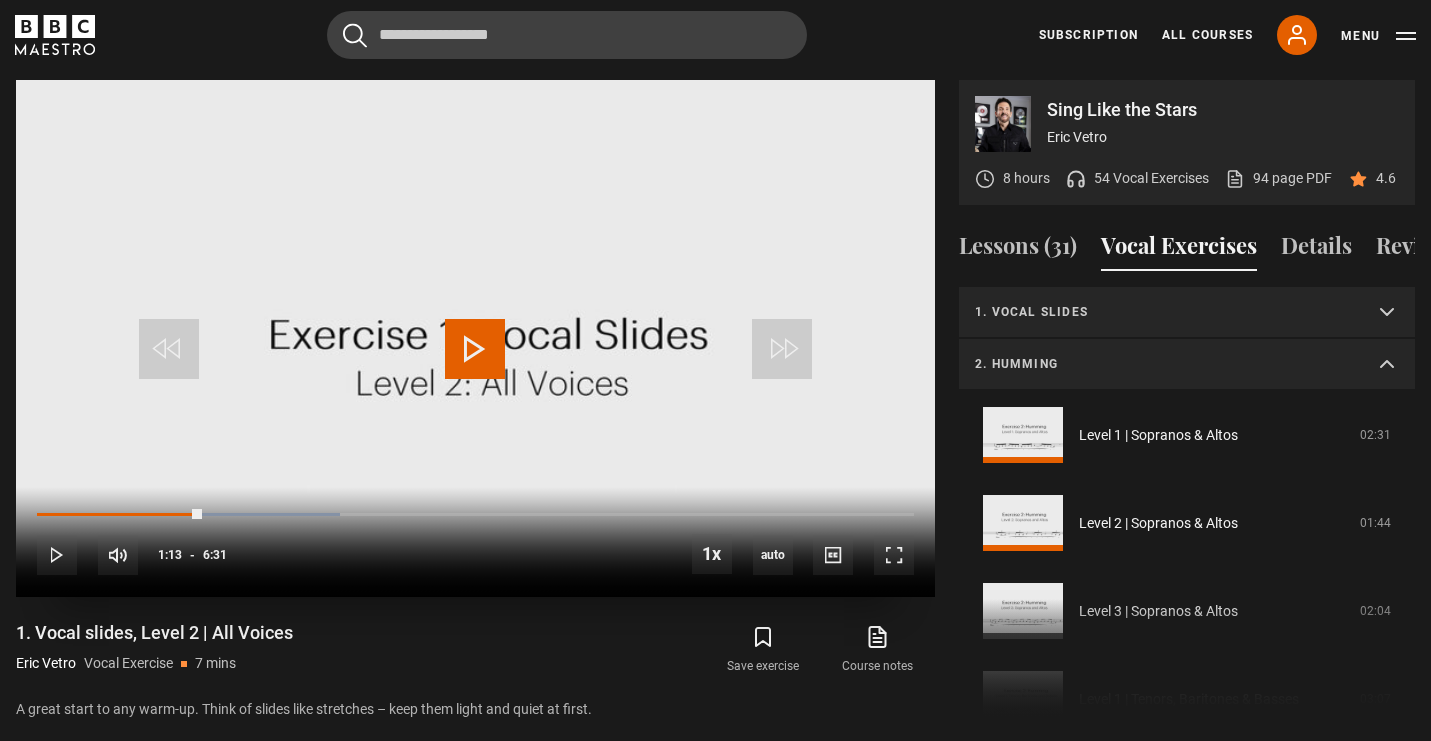 click at bounding box center (475, 349) 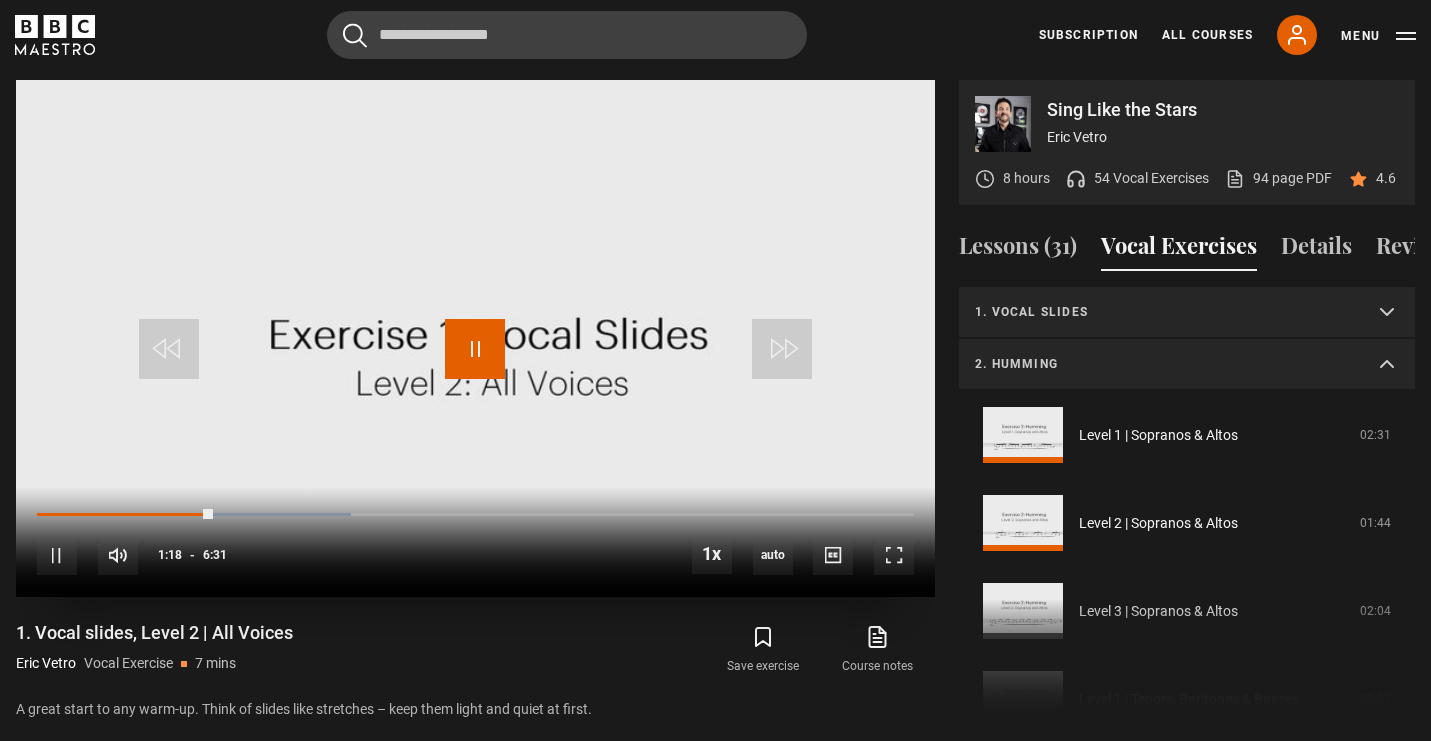click at bounding box center [475, 349] 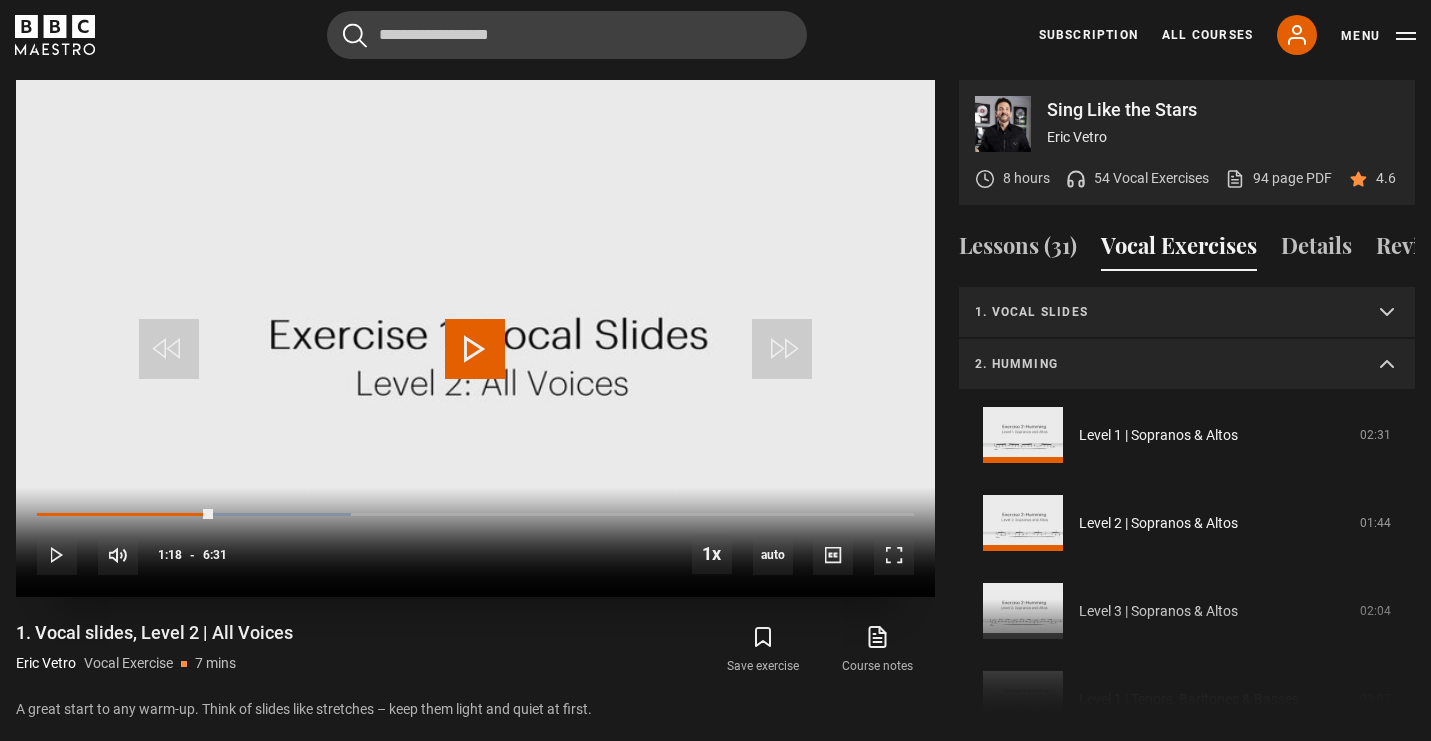 click at bounding box center [475, 349] 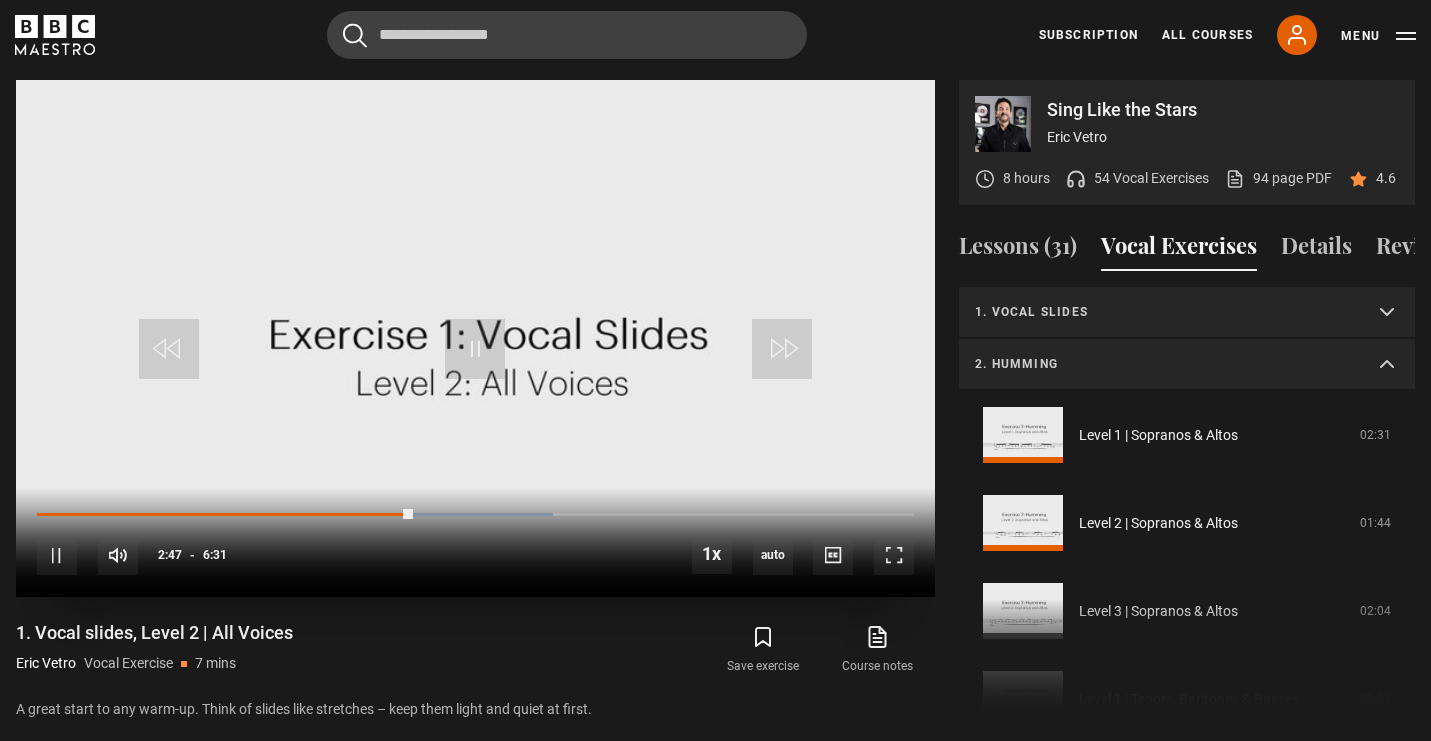 click on "10s Skip Back 10 seconds Pause 10s Skip Forward 10 seconds Loaded :  58.82% 2:28 2:47 Pause Mute Current Time  2:47 - Duration  6:31 1x Playback Rate 2x 1.5x 1x , selected 0.5x auto Quality 360p 720p 1080p 2160p Auto , selected Captions captions off , selected English  Captions" at bounding box center [475, 542] 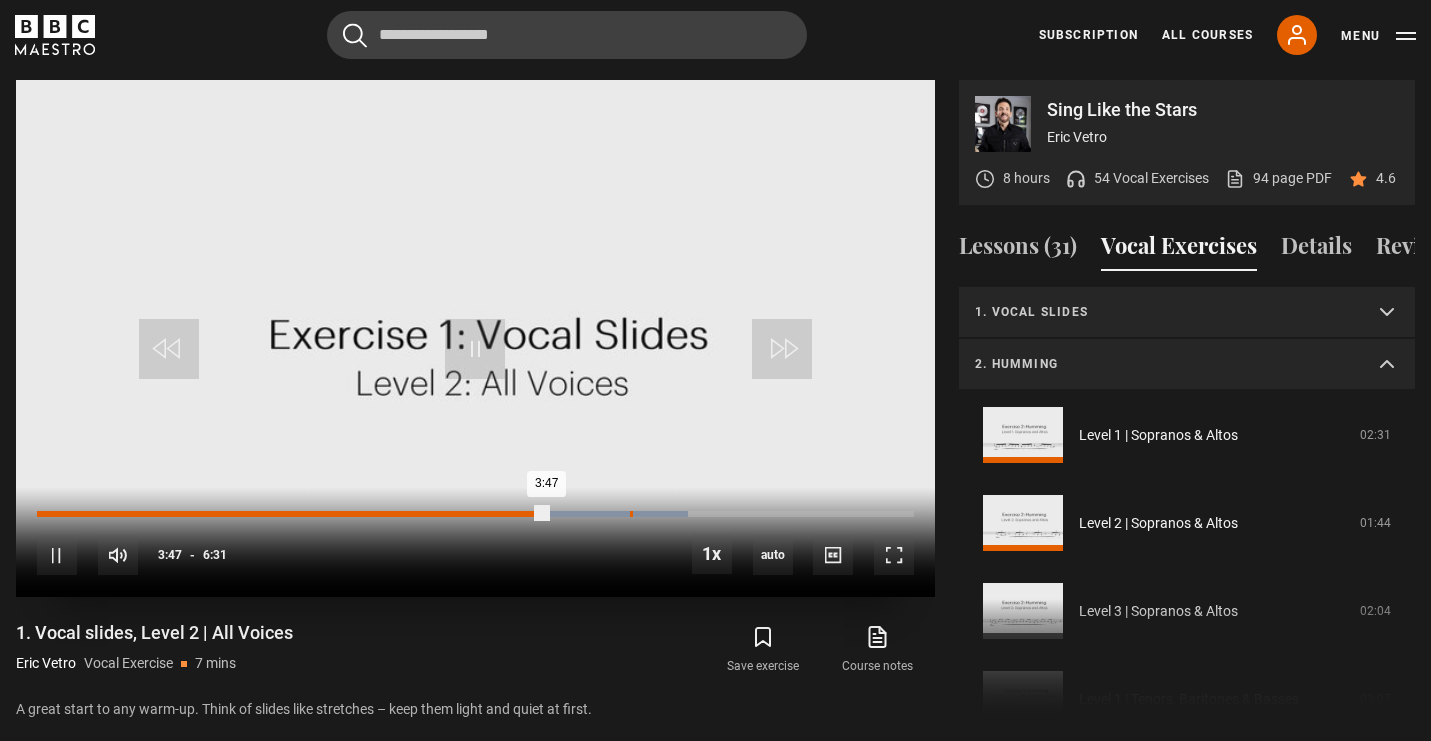 click on "Loaded :  74.17% 4:24 3:47" at bounding box center (475, 514) 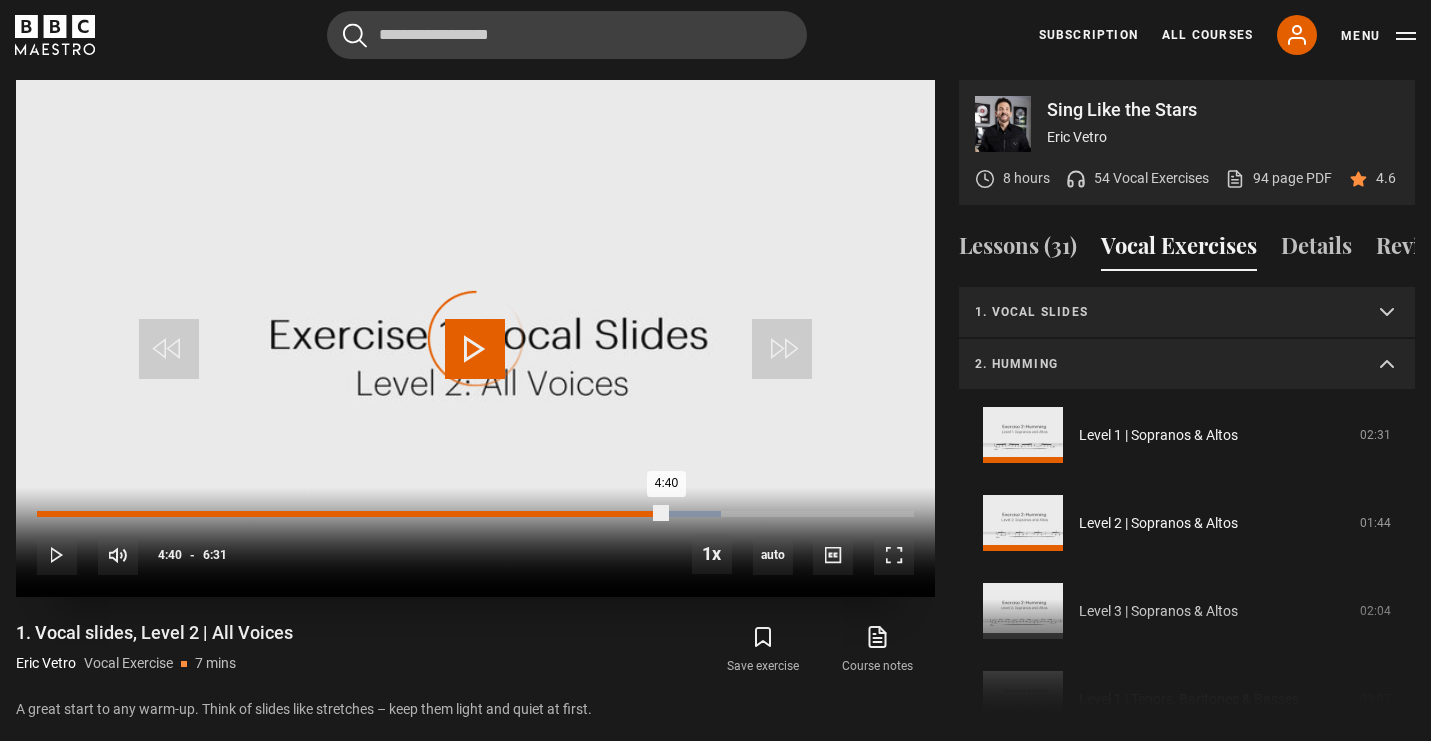 click on "Loaded :  78.01% 4:40 4:40" at bounding box center (475, 514) 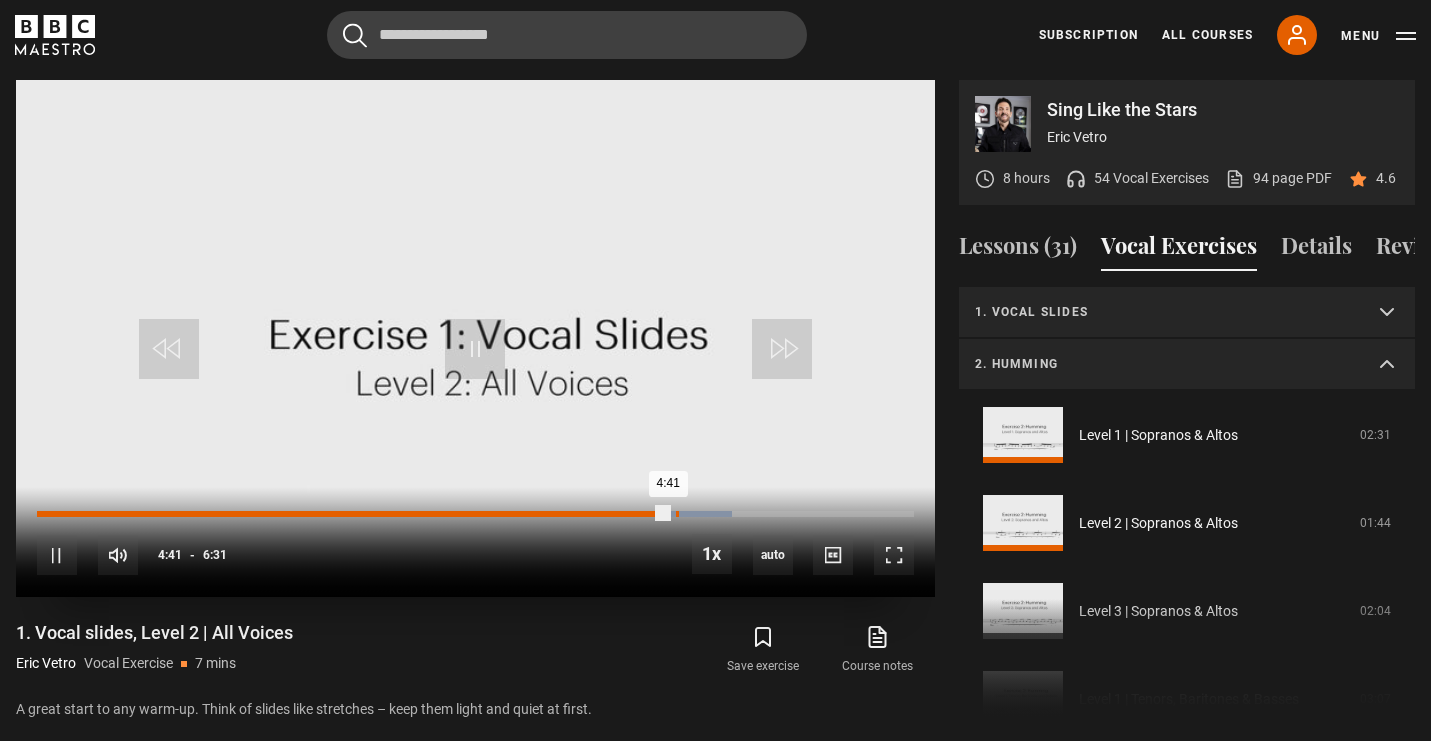 click on "4:44" at bounding box center (677, 514) 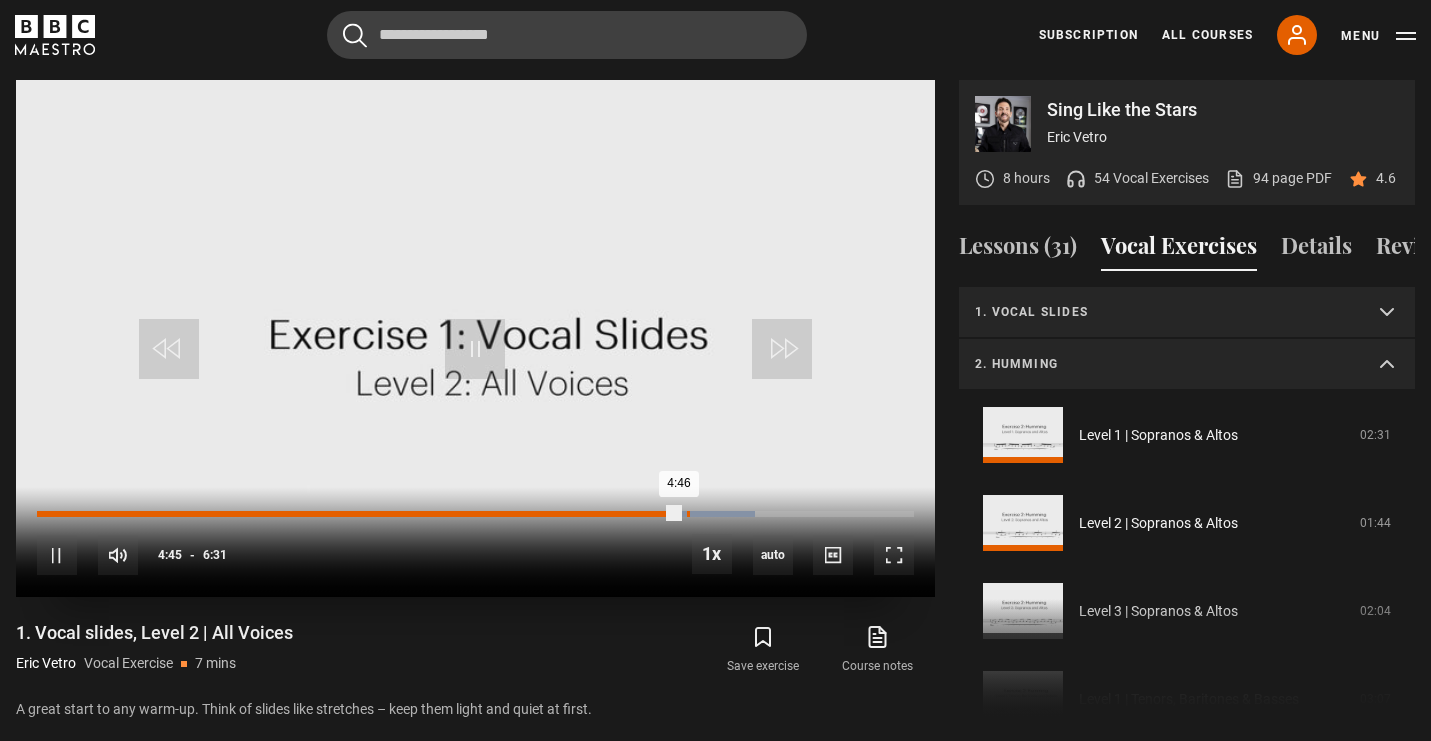 click on "Loaded :  81.84% 4:49 4:46" at bounding box center [475, 514] 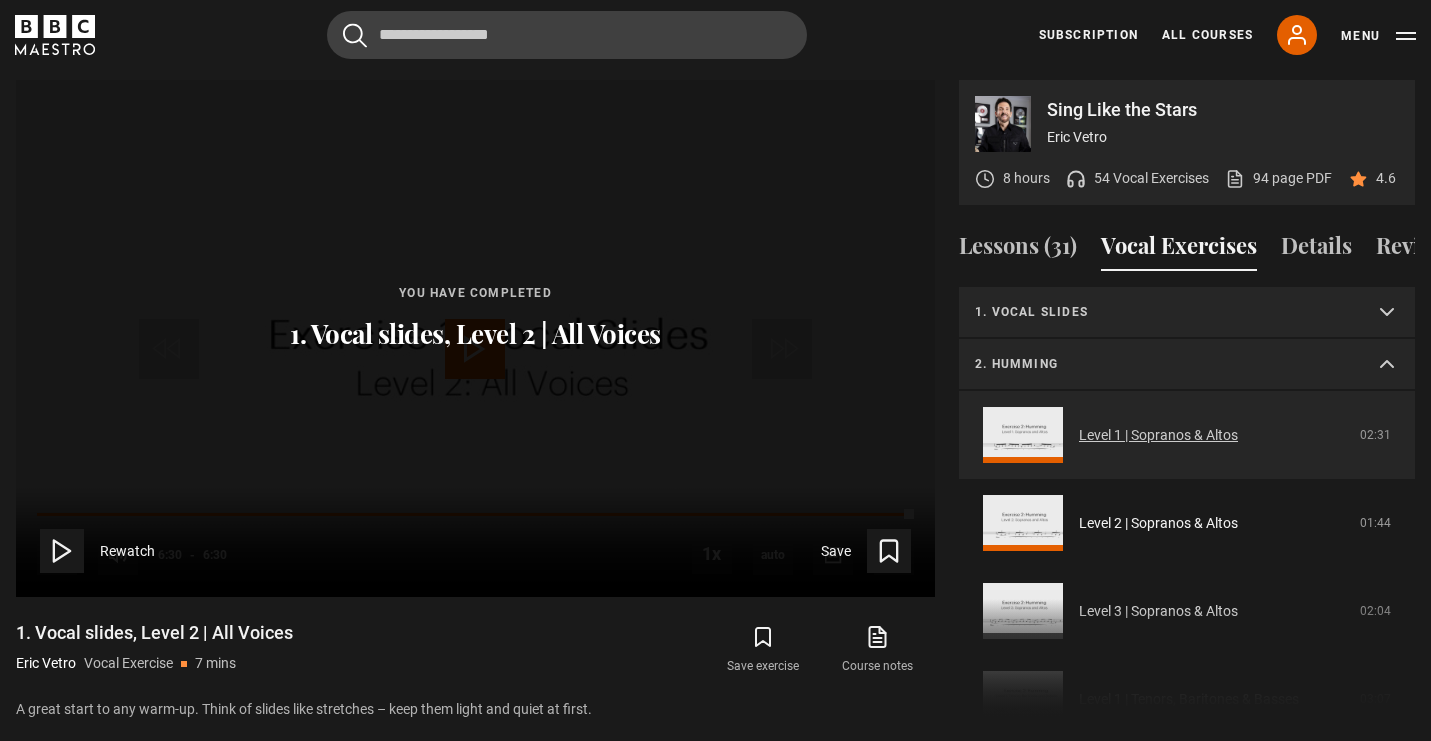 click on "Level 1 | Sopranos & Altos" at bounding box center (1158, 435) 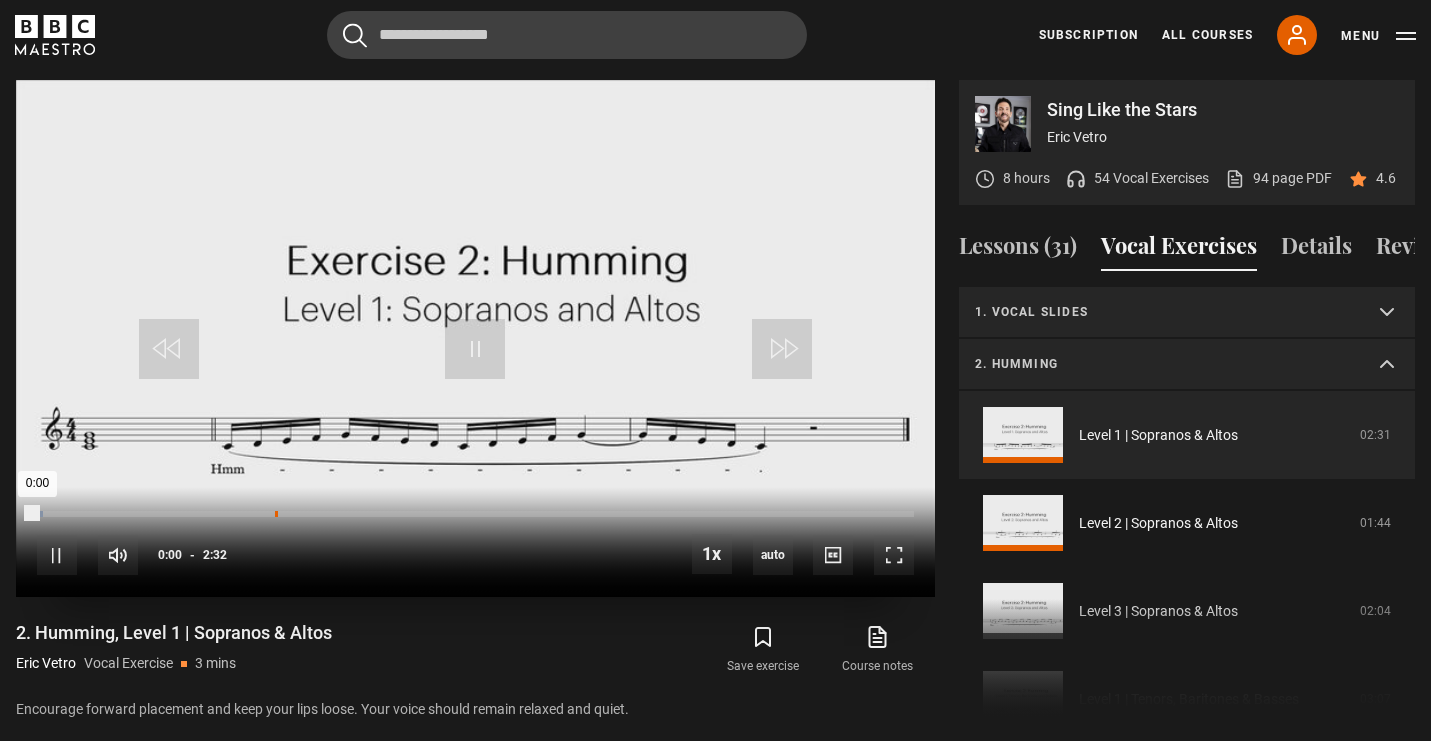 scroll, scrollTop: 957, scrollLeft: 0, axis: vertical 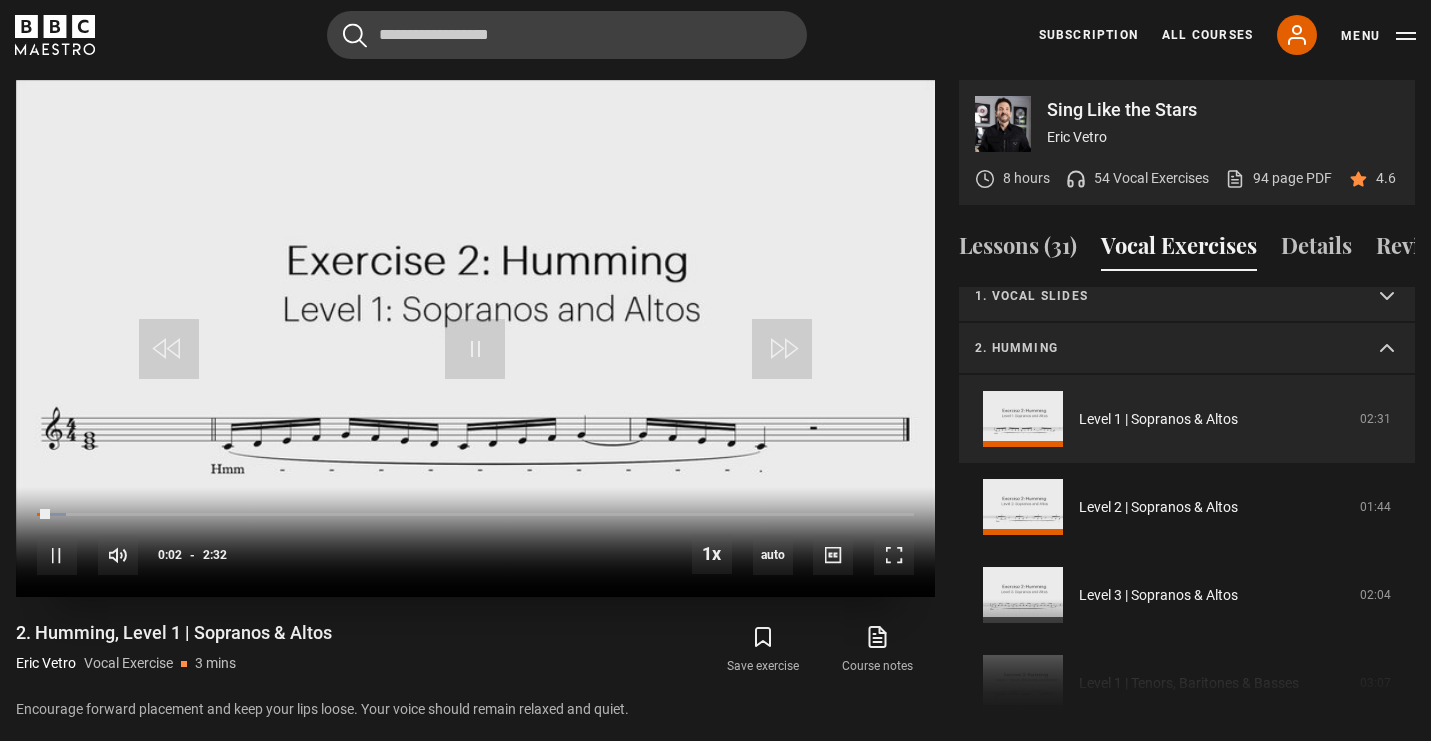 click on "10s Skip Back 10 seconds Pause 10s Skip Forward 10 seconds Loaded :  3.29% 0:42 0:02 Pause Mute Current Time  0:02 - Duration  2:32 1x Playback Rate 2x 1.5x 1x , selected 0.5x auto Quality 360p 720p 1080p 2160p Auto , selected Captions captions off , selected English  Captions" at bounding box center [475, 542] 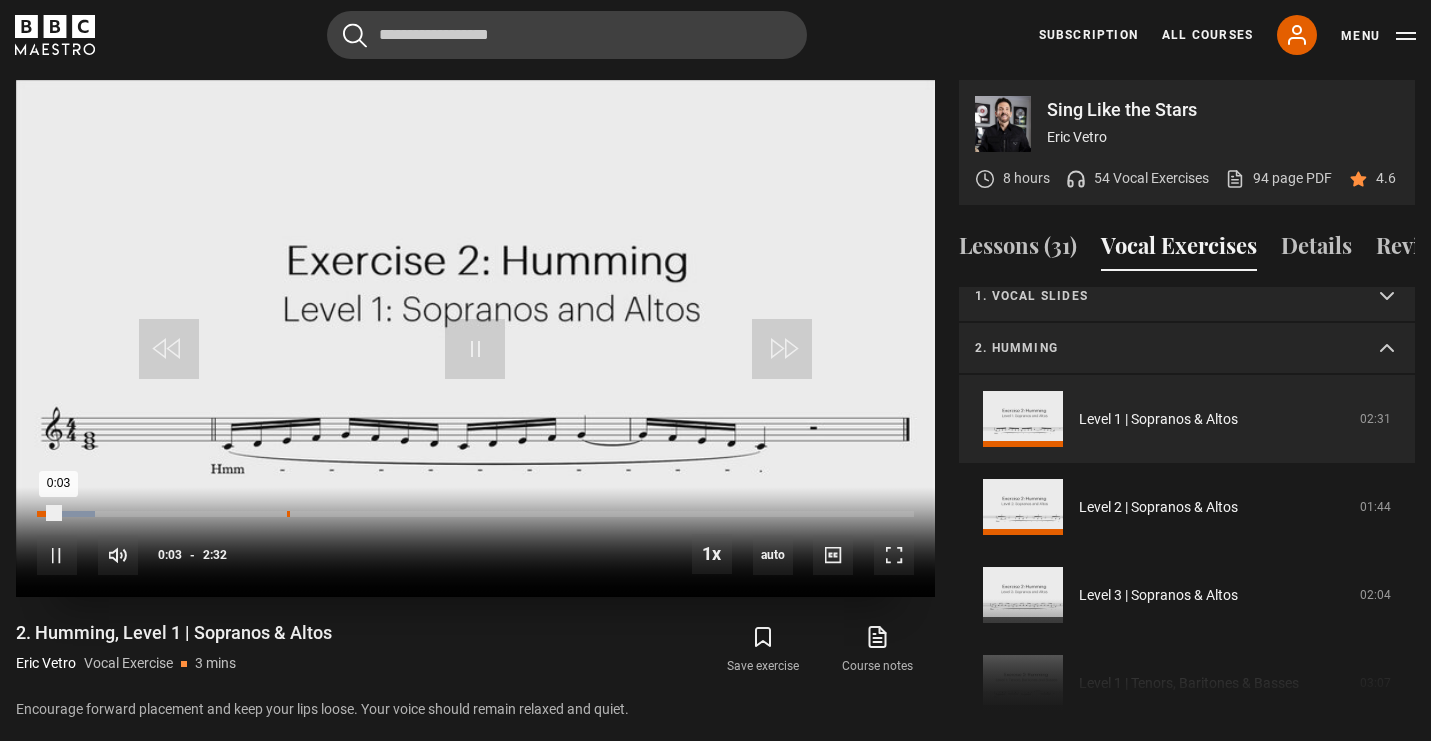 click on "0:43" at bounding box center [288, 514] 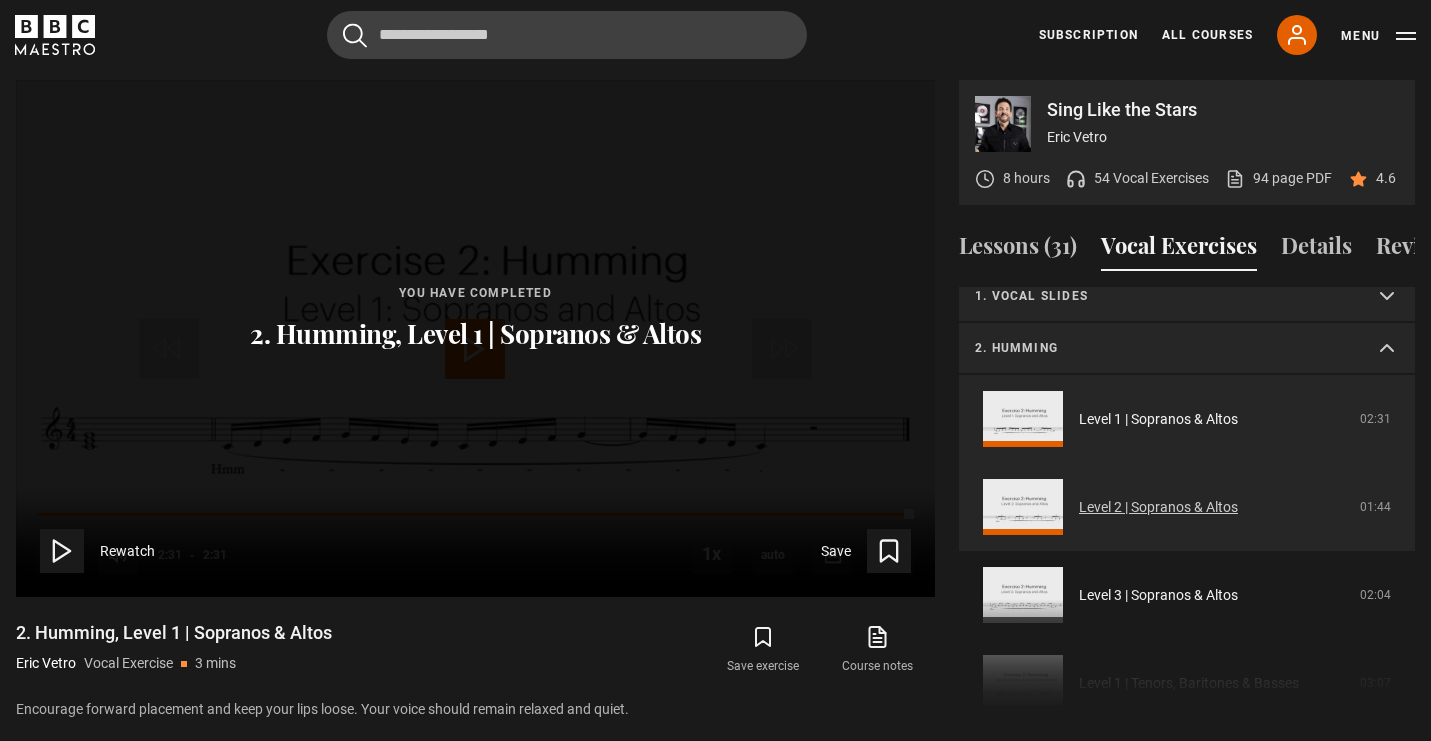 click on "Level 2 | Sopranos & Altos" at bounding box center (1158, 507) 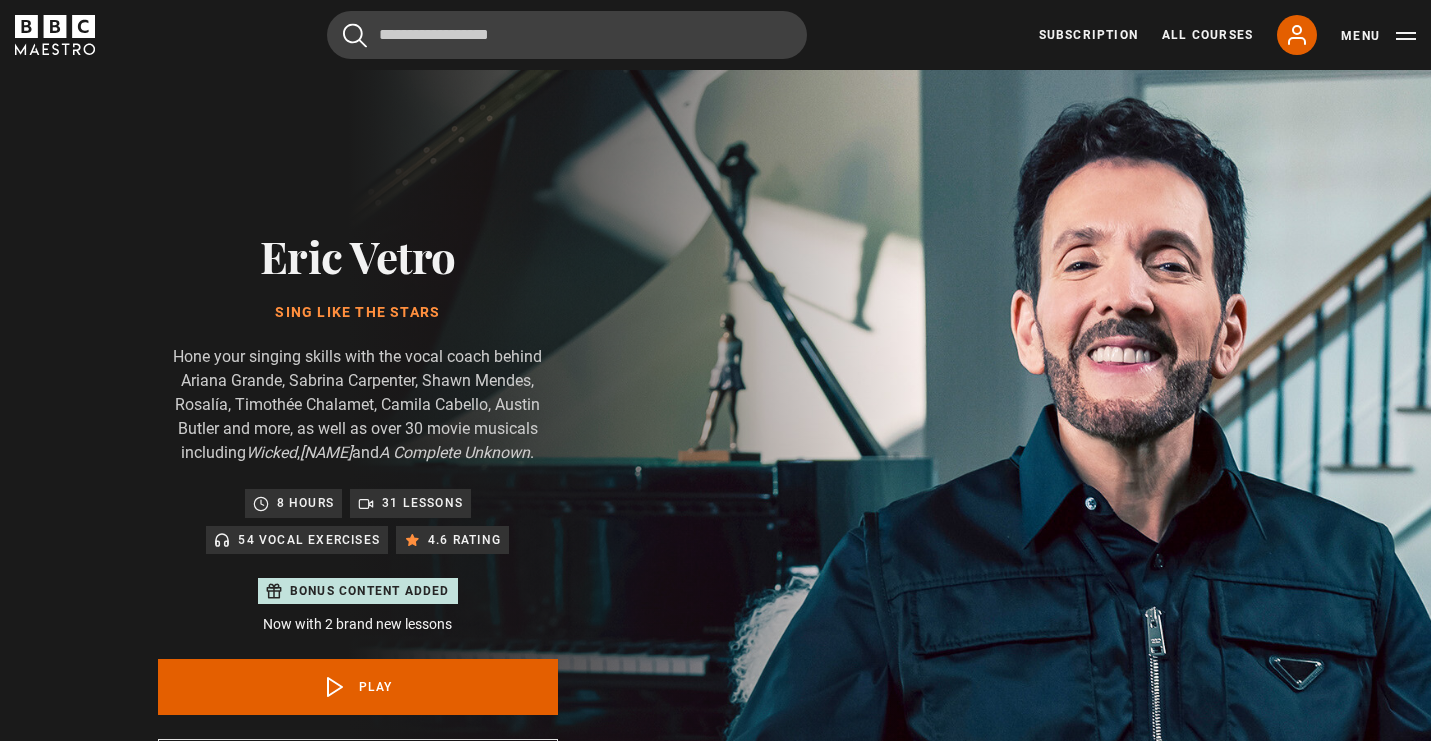 click on "2. Humming" at bounding box center [1187, 1322] 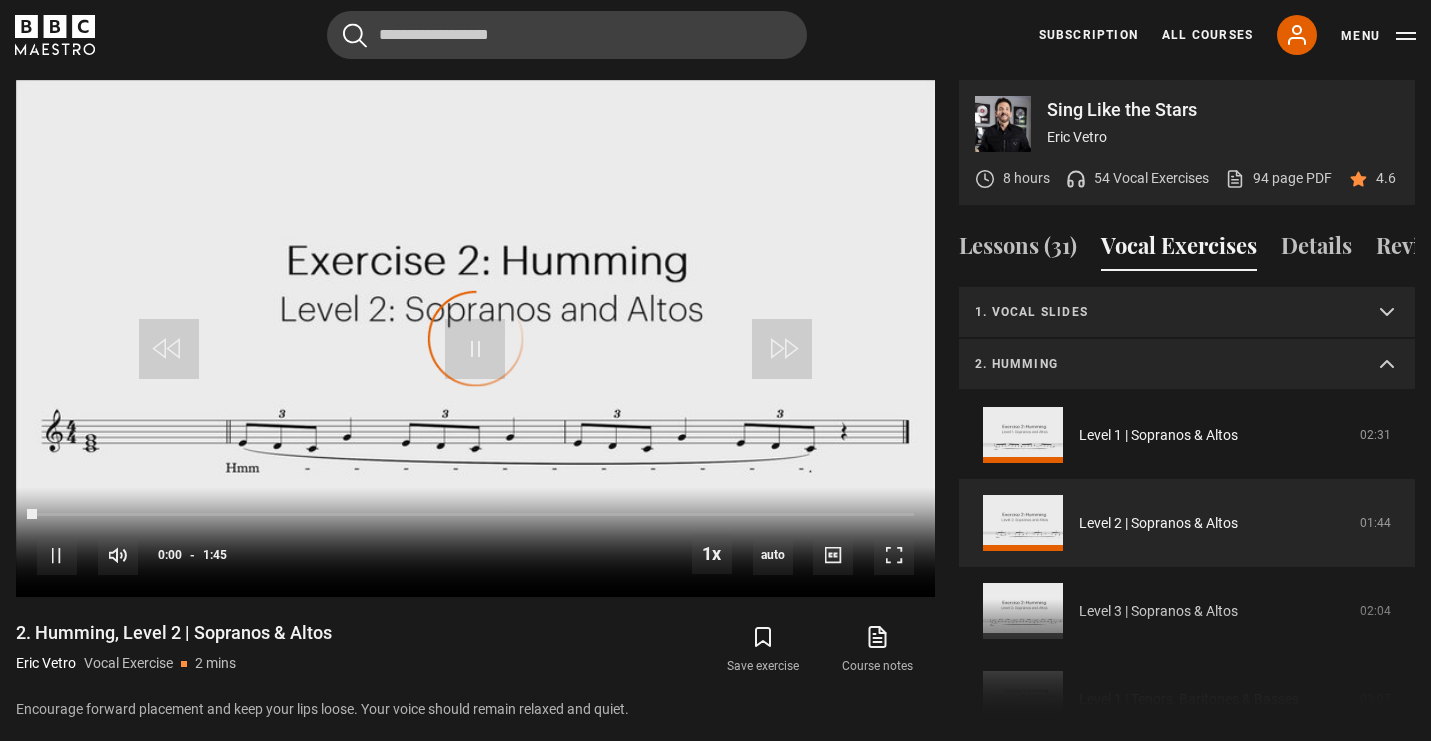 scroll, scrollTop: 957, scrollLeft: 0, axis: vertical 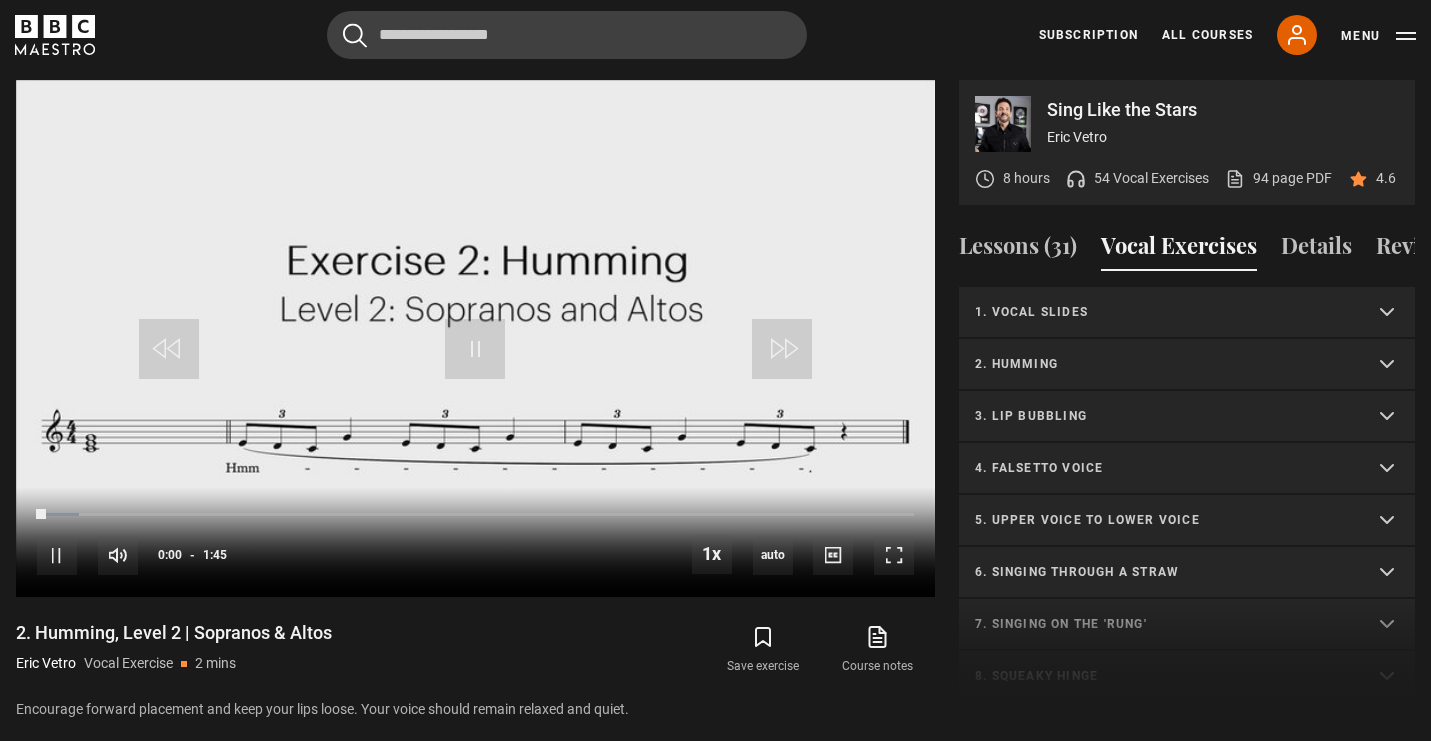 click on "3. Lip bubbling" at bounding box center (1163, 416) 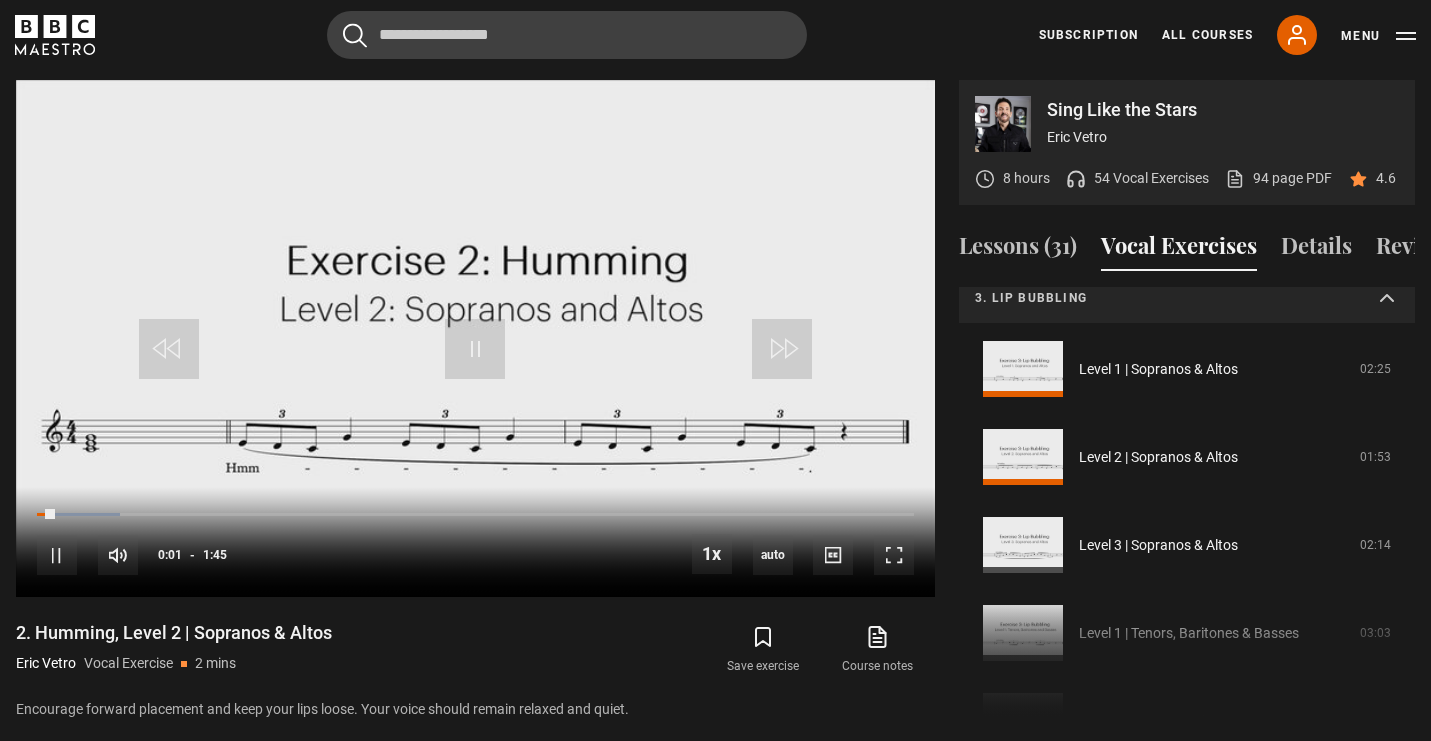 scroll, scrollTop: 150, scrollLeft: 0, axis: vertical 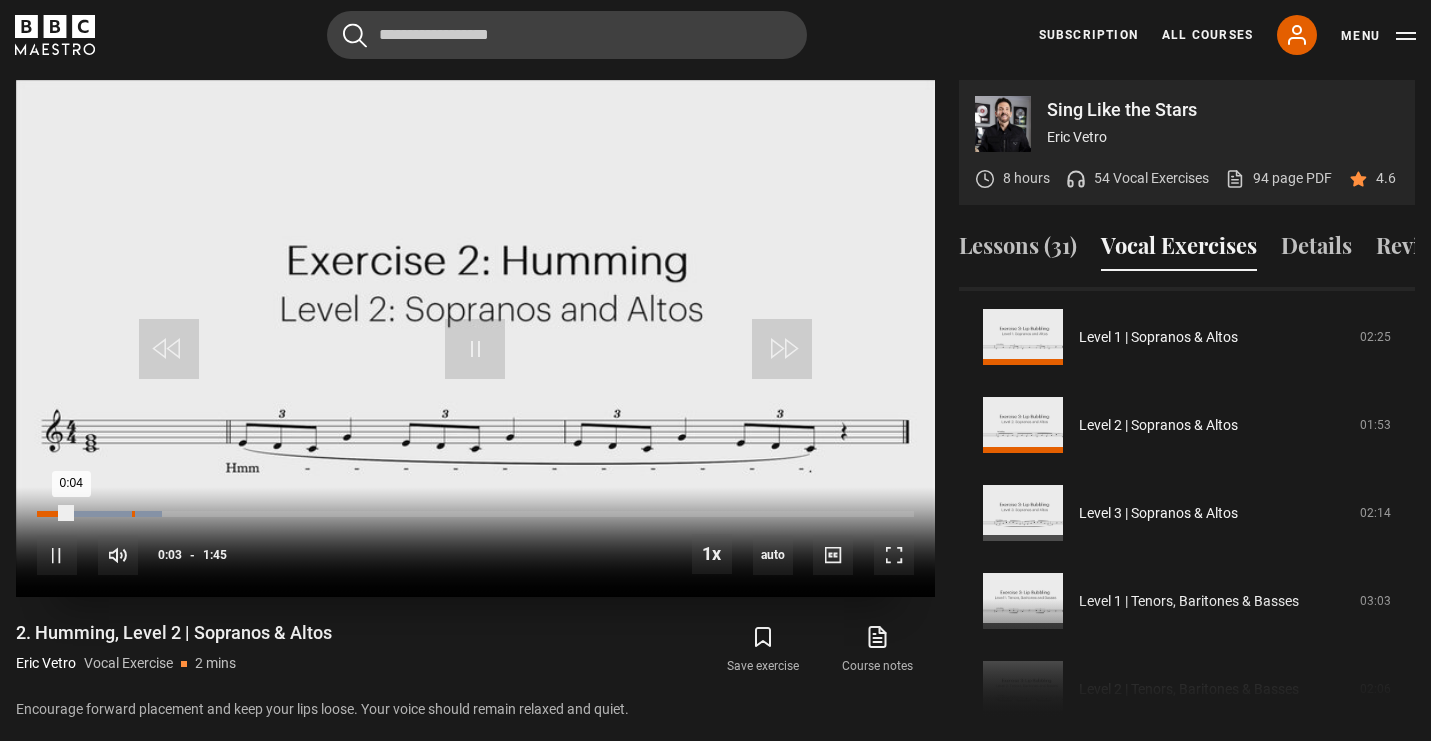 click on "Loaded :  14.29% 0:11 0:04" at bounding box center [475, 514] 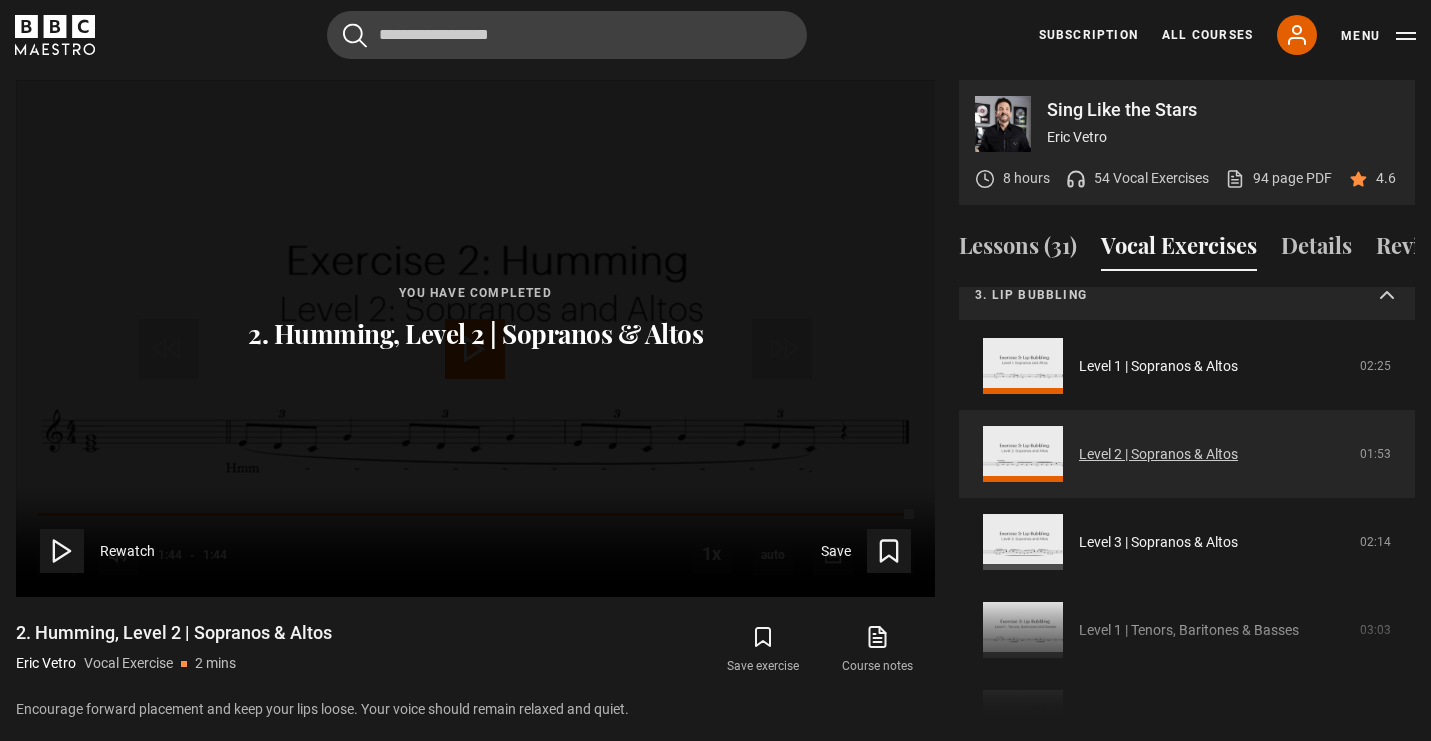 scroll, scrollTop: 96, scrollLeft: 0, axis: vertical 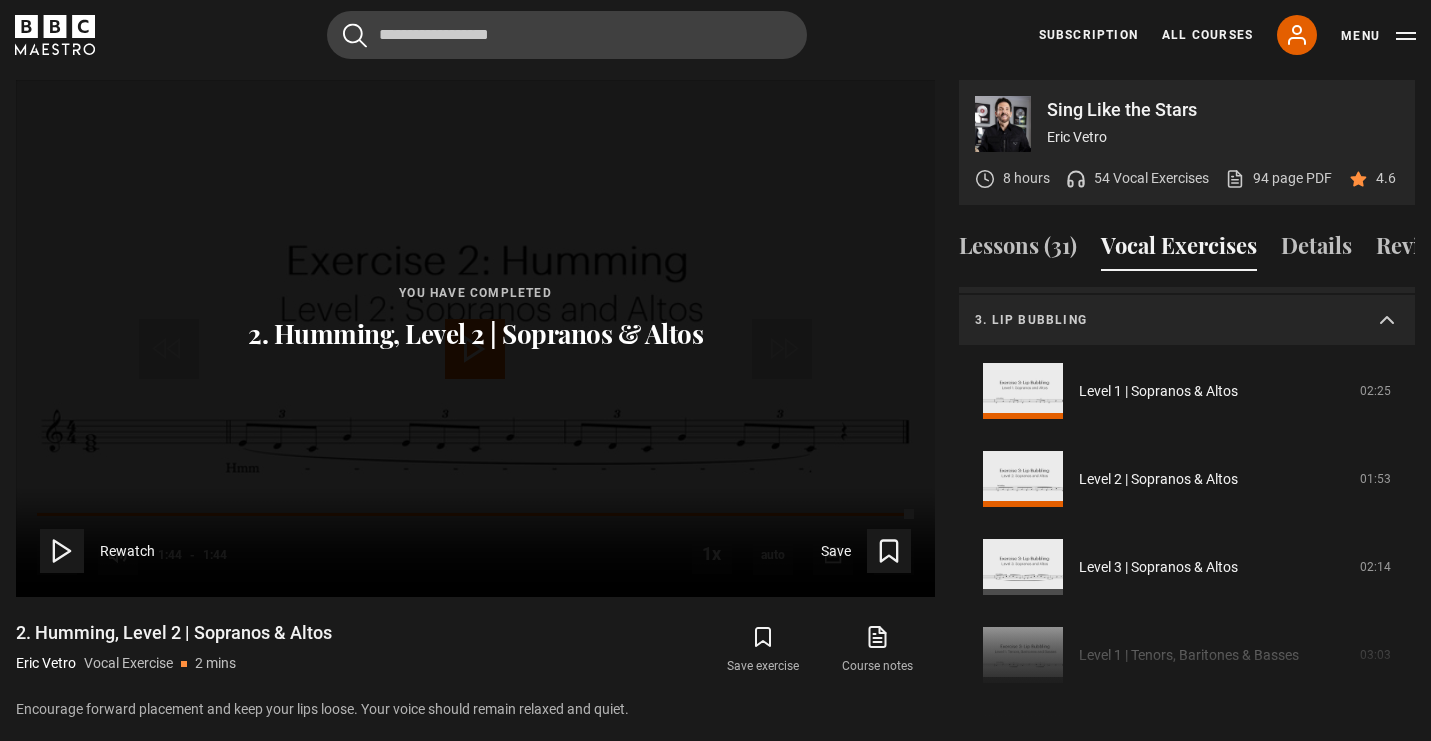 click on "3. Lip bubbling" at bounding box center [1187, 321] 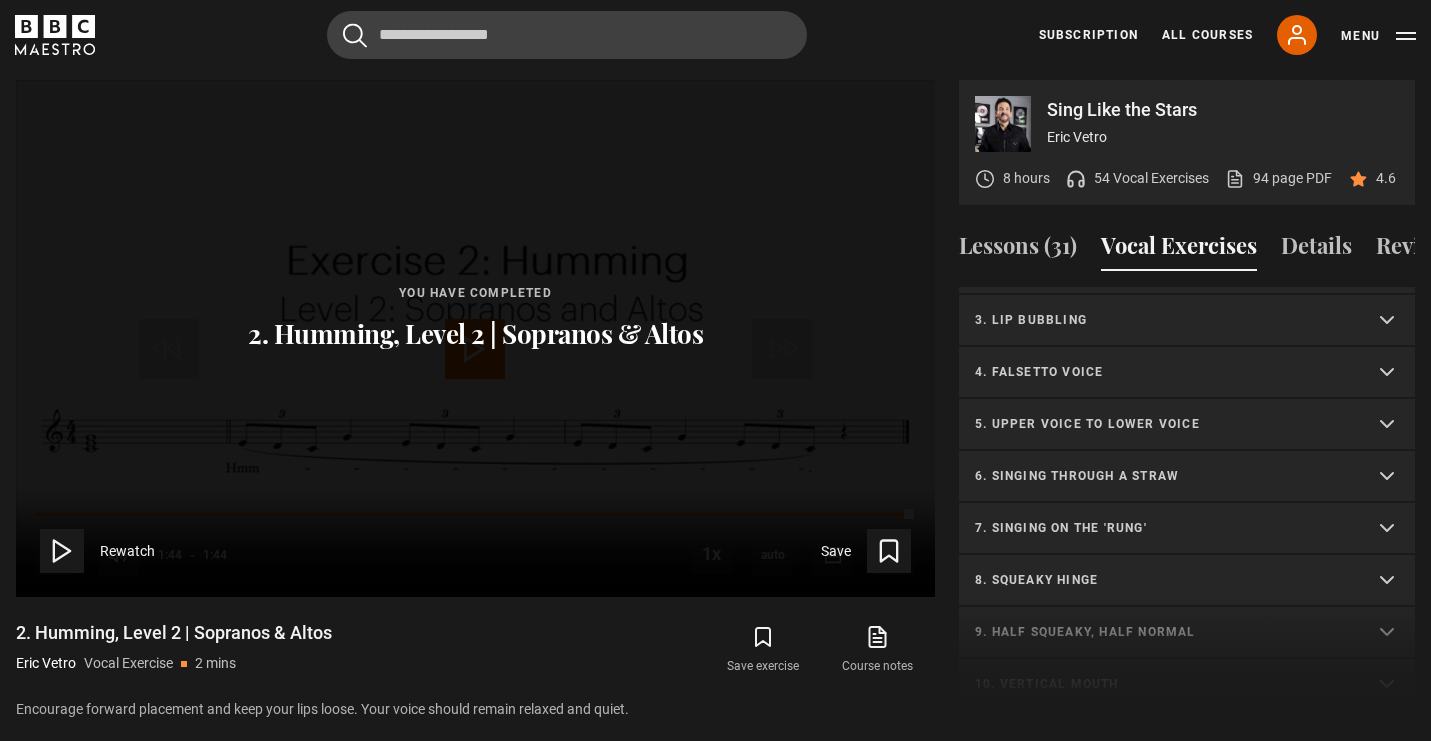 click on "3. Lip bubbling" at bounding box center [1187, 321] 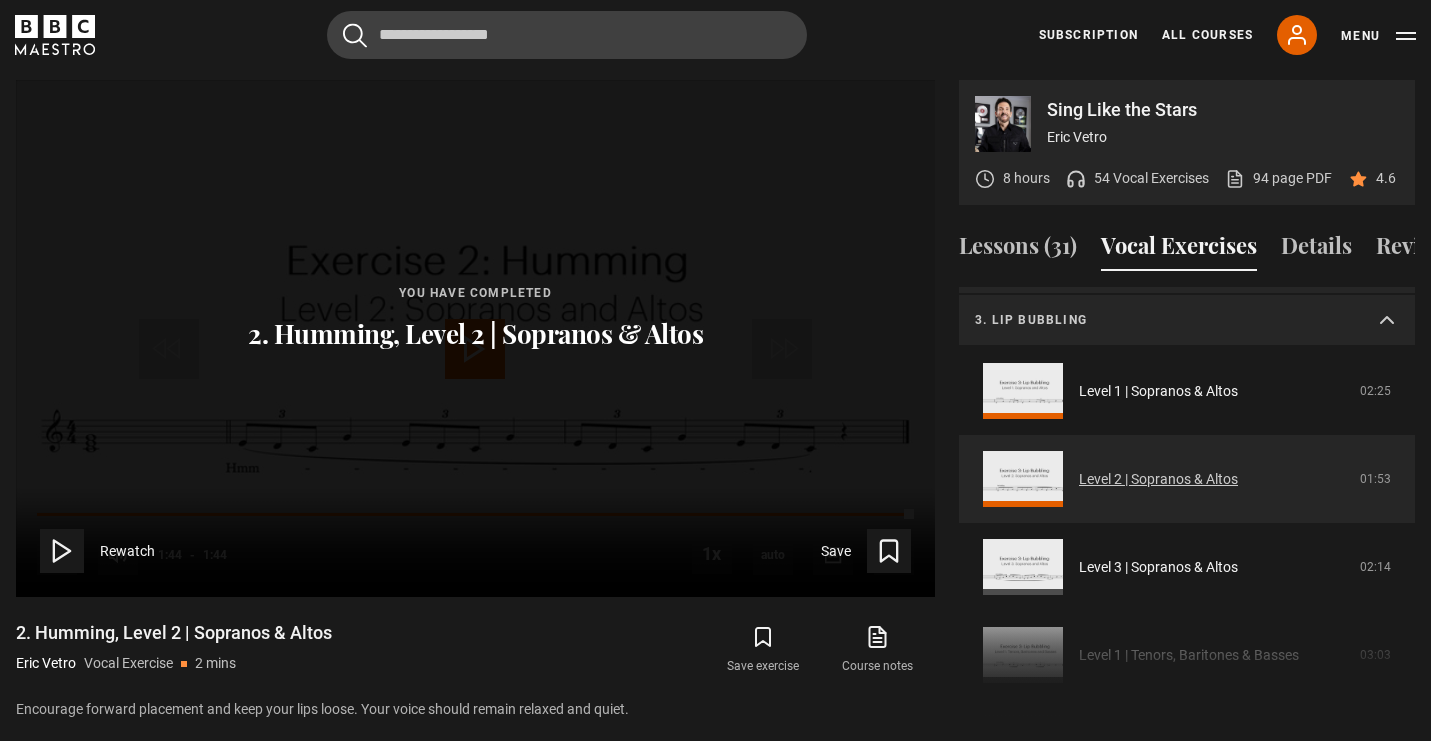 click on "Level 2 | Sopranos & Altos" at bounding box center (1158, 479) 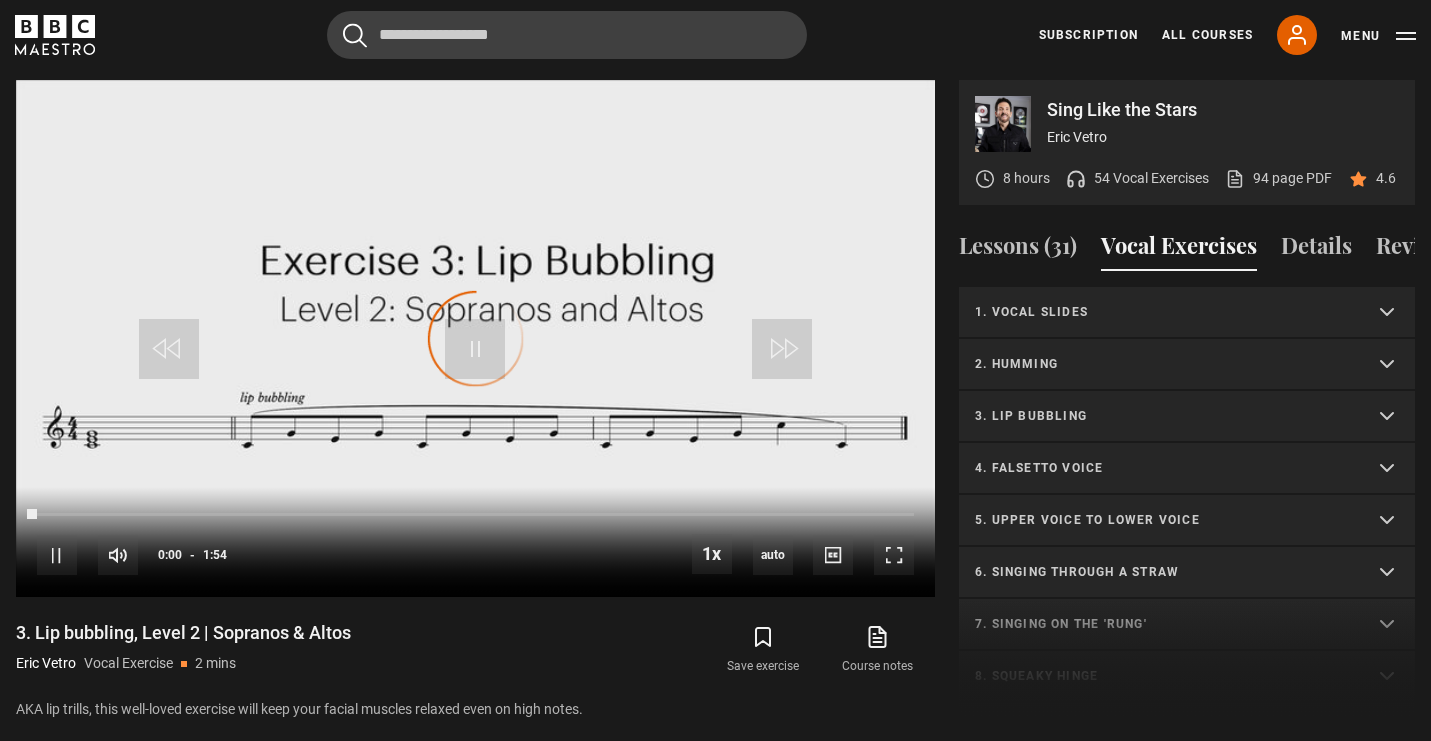 click on "4. Falsetto voice" at bounding box center (1163, 468) 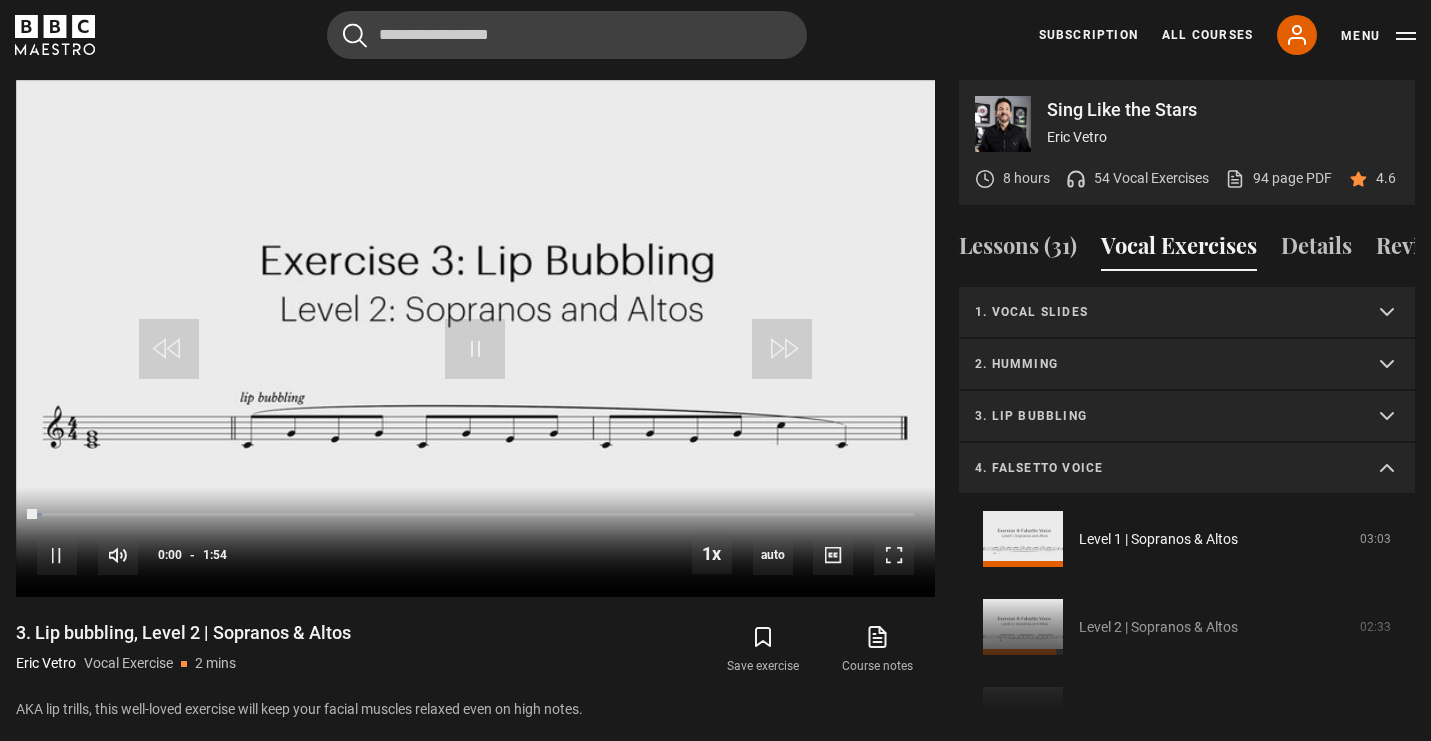 scroll, scrollTop: 957, scrollLeft: 0, axis: vertical 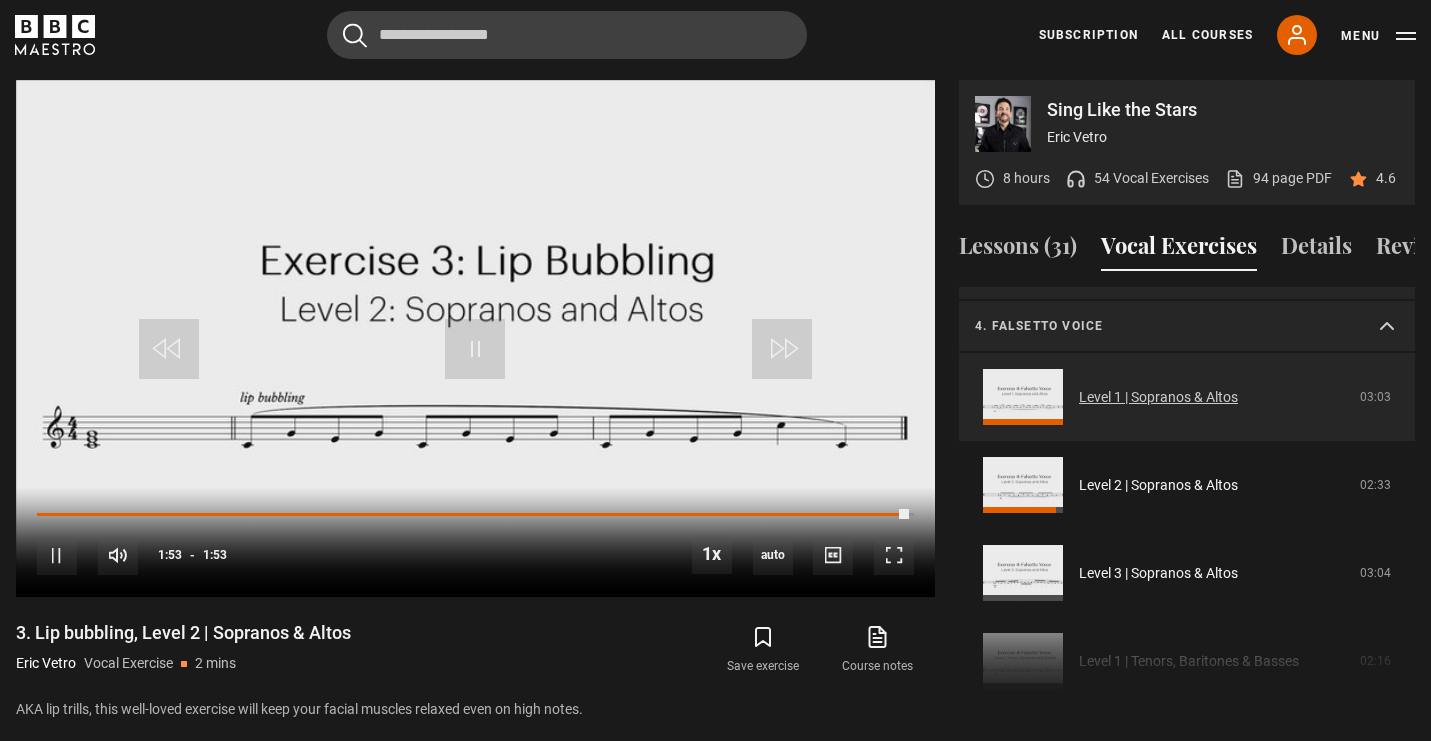 click on "Level 1 | Sopranos & Altos" at bounding box center (1158, 397) 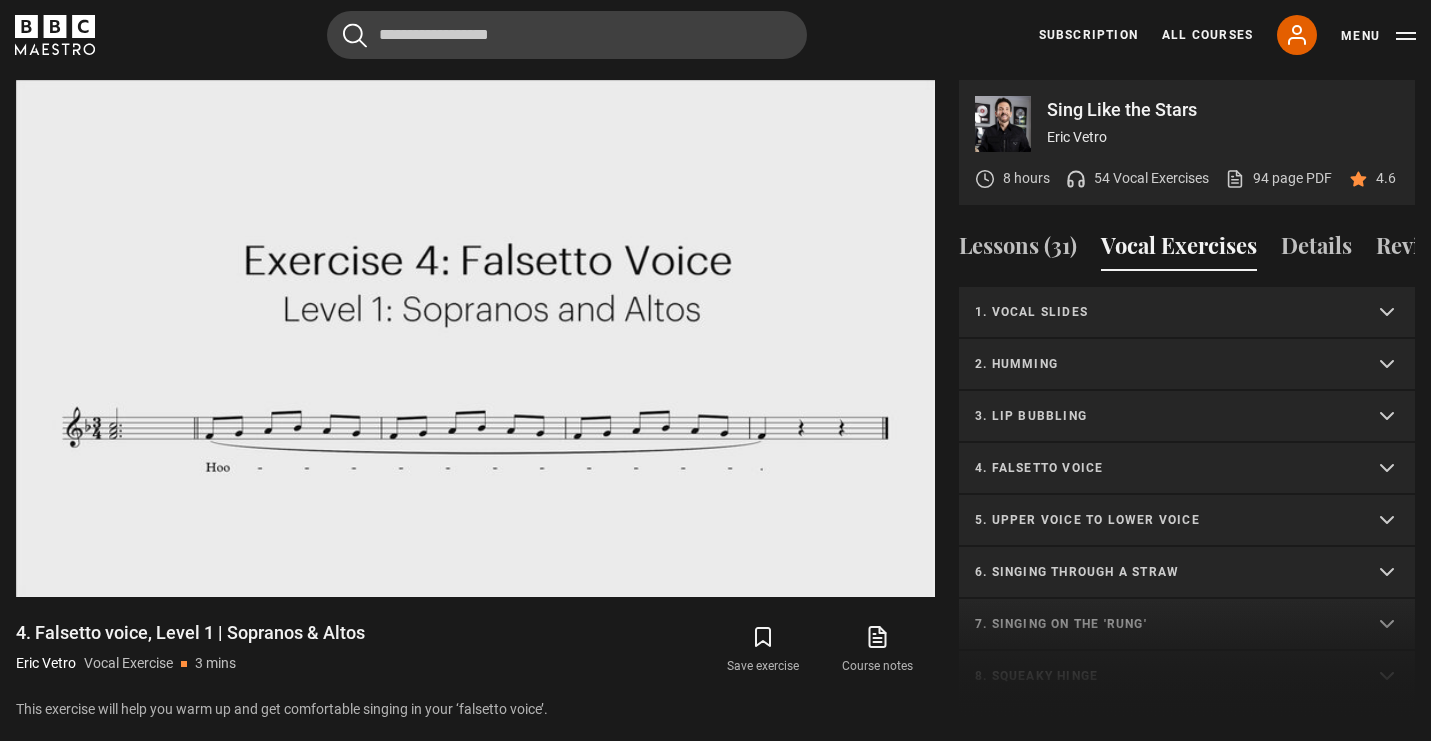 scroll, scrollTop: 957, scrollLeft: 0, axis: vertical 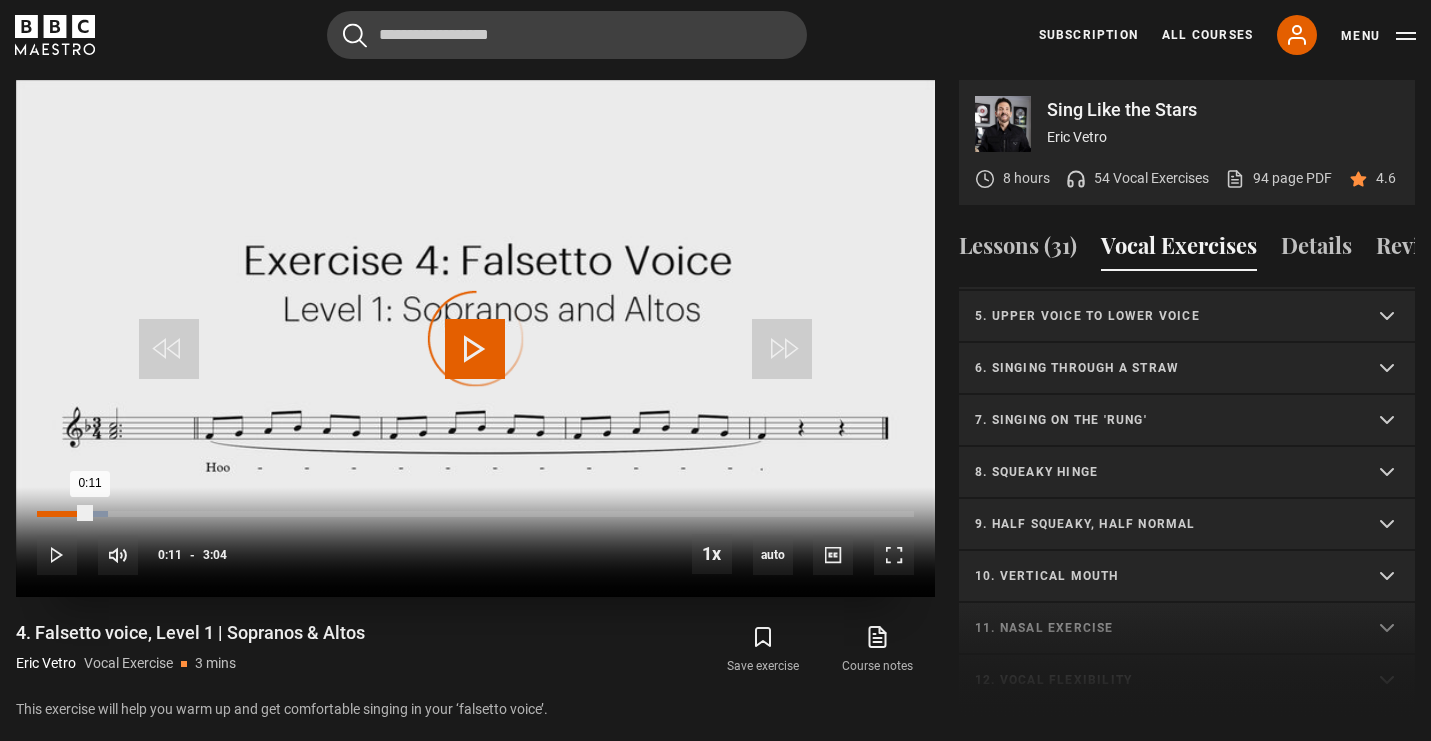 click on "Loaded :  8.15% 0:11 0:11" at bounding box center [475, 514] 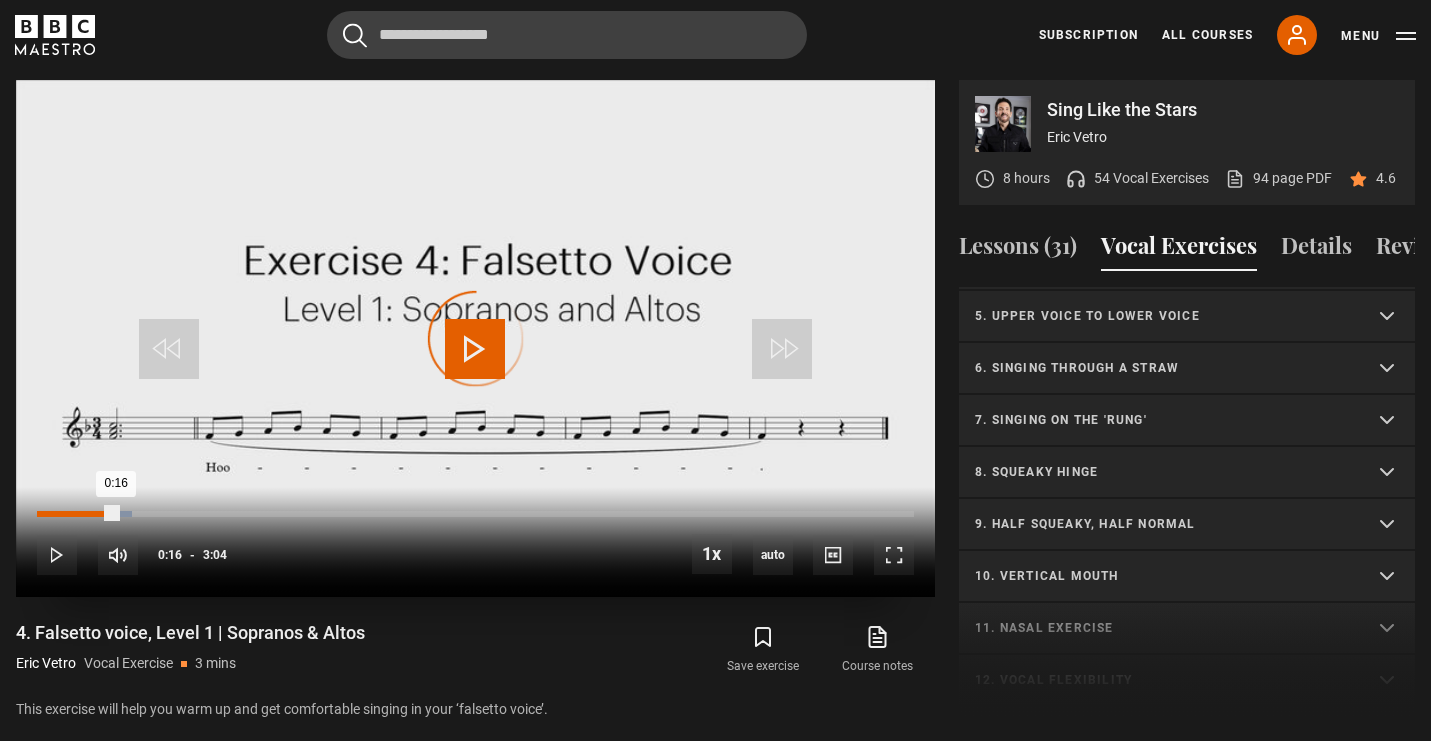 click on "Loaded :  10.87% 0:16 0:16" at bounding box center (475, 514) 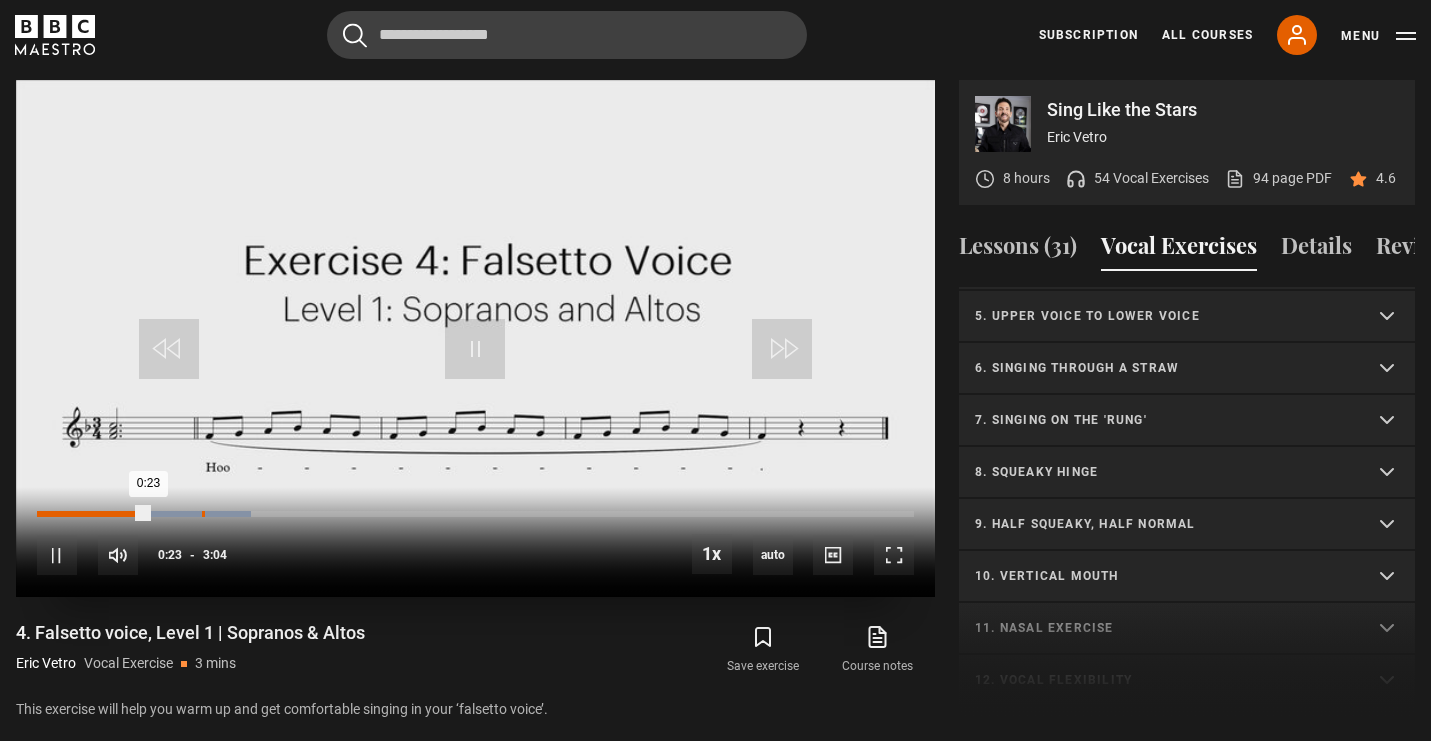 click on "Loaded :  24.46% 0:34 0:23" at bounding box center [475, 514] 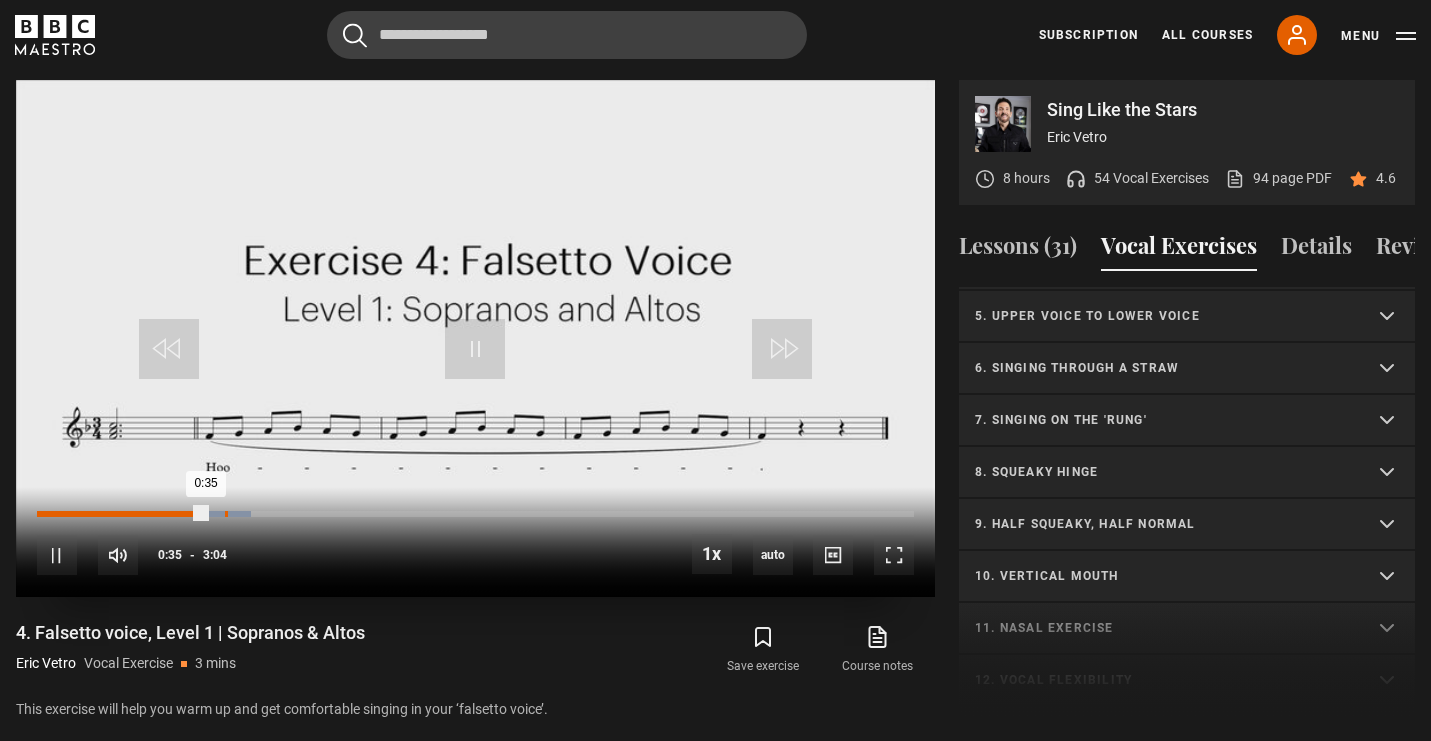 click on "Loaded :  24.46% 0:39 0:35" at bounding box center [475, 514] 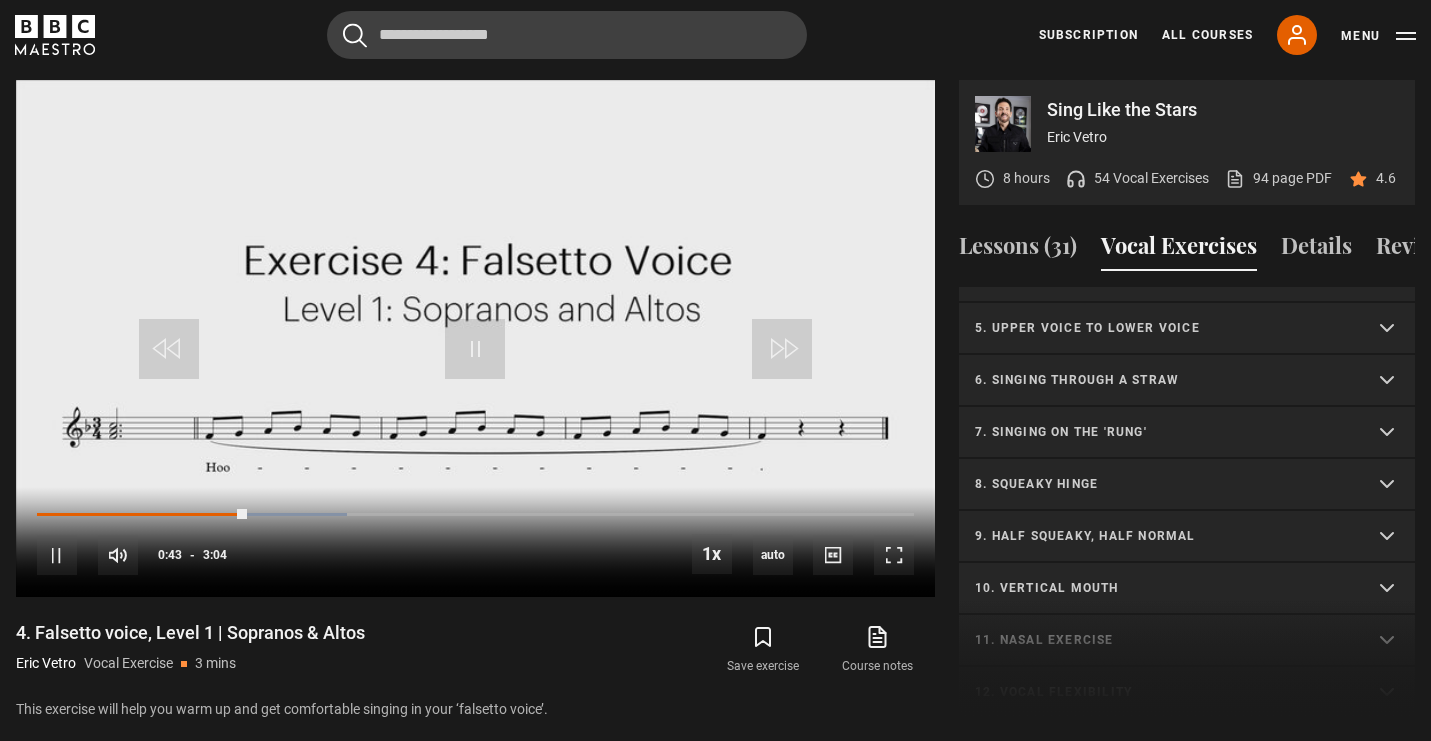 scroll, scrollTop: 190, scrollLeft: 0, axis: vertical 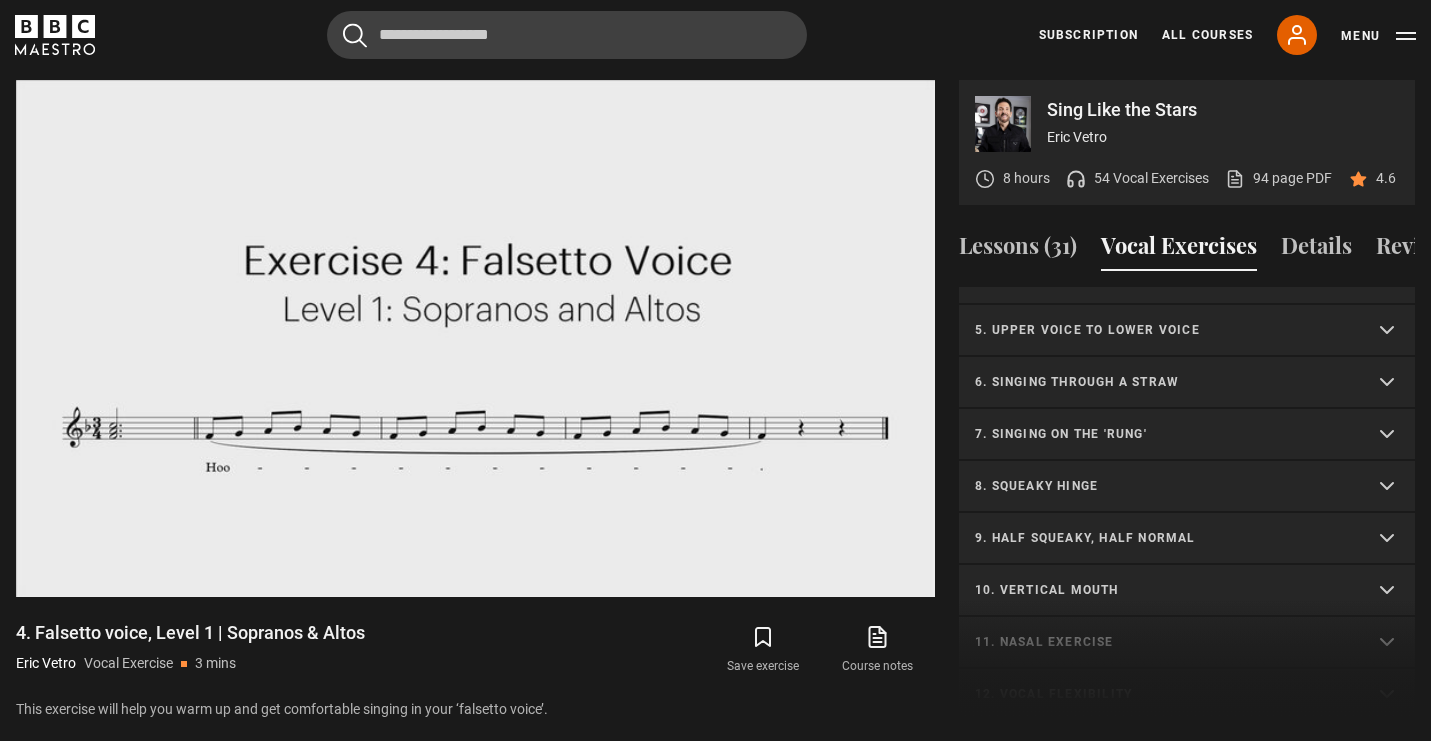 click on "5. Upper voice to lower voice" at bounding box center [1163, 330] 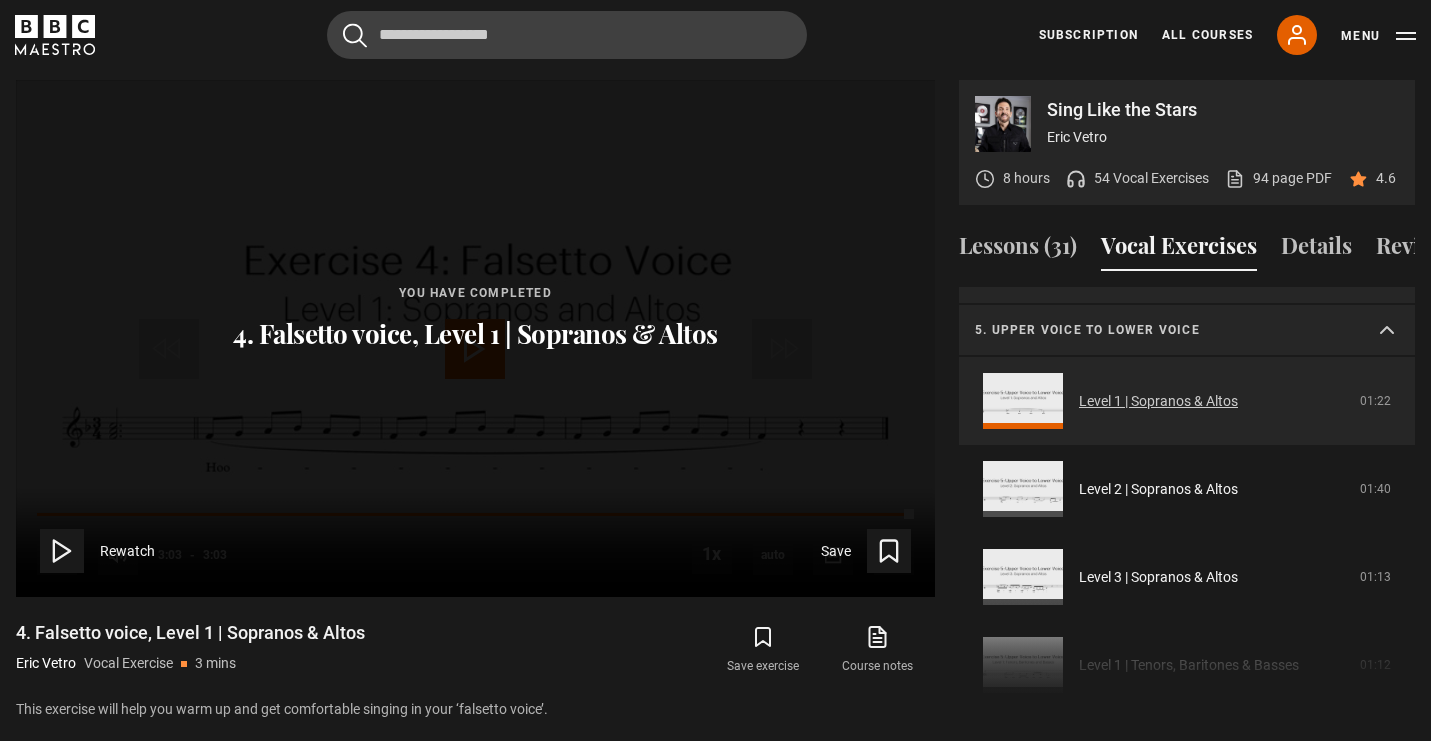 click on "Level 1 | Sopranos & Altos" at bounding box center (1158, 401) 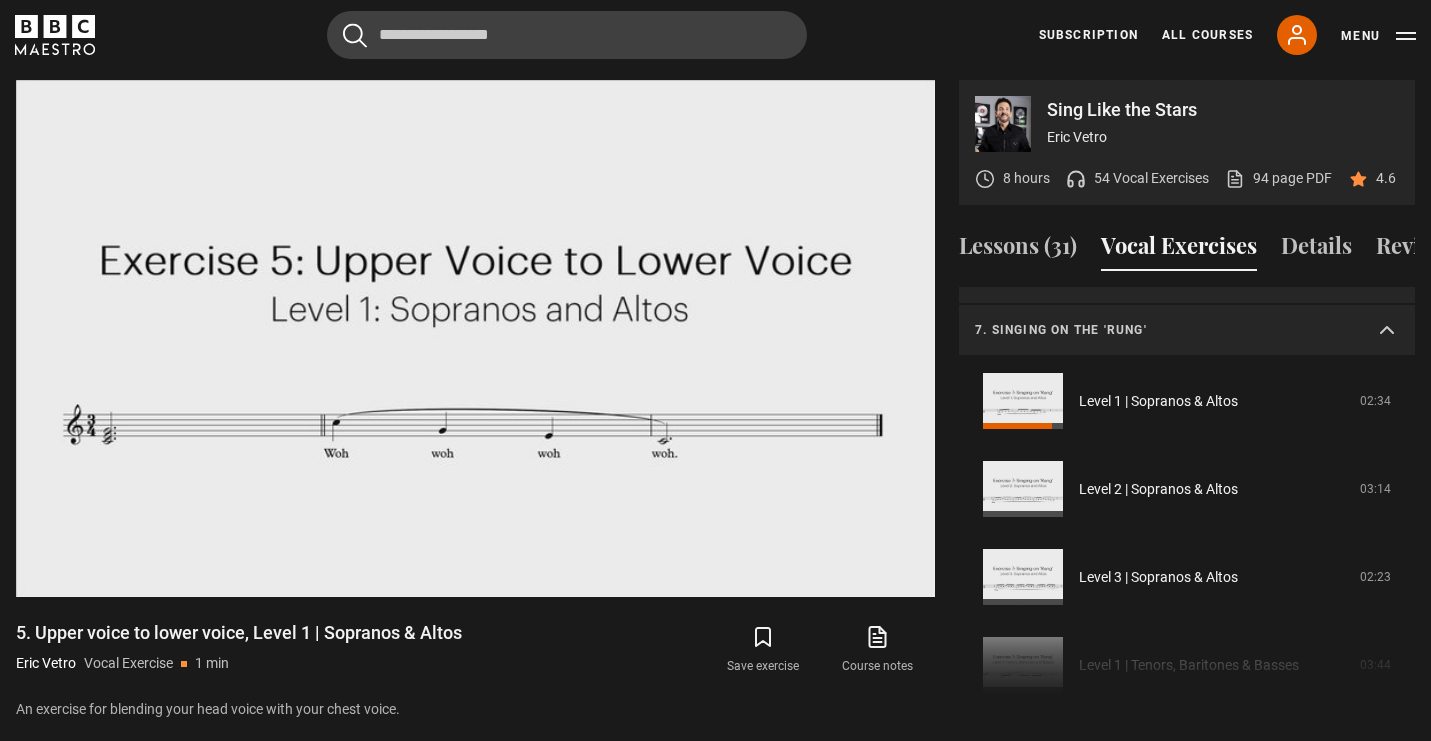 scroll, scrollTop: 0, scrollLeft: 0, axis: both 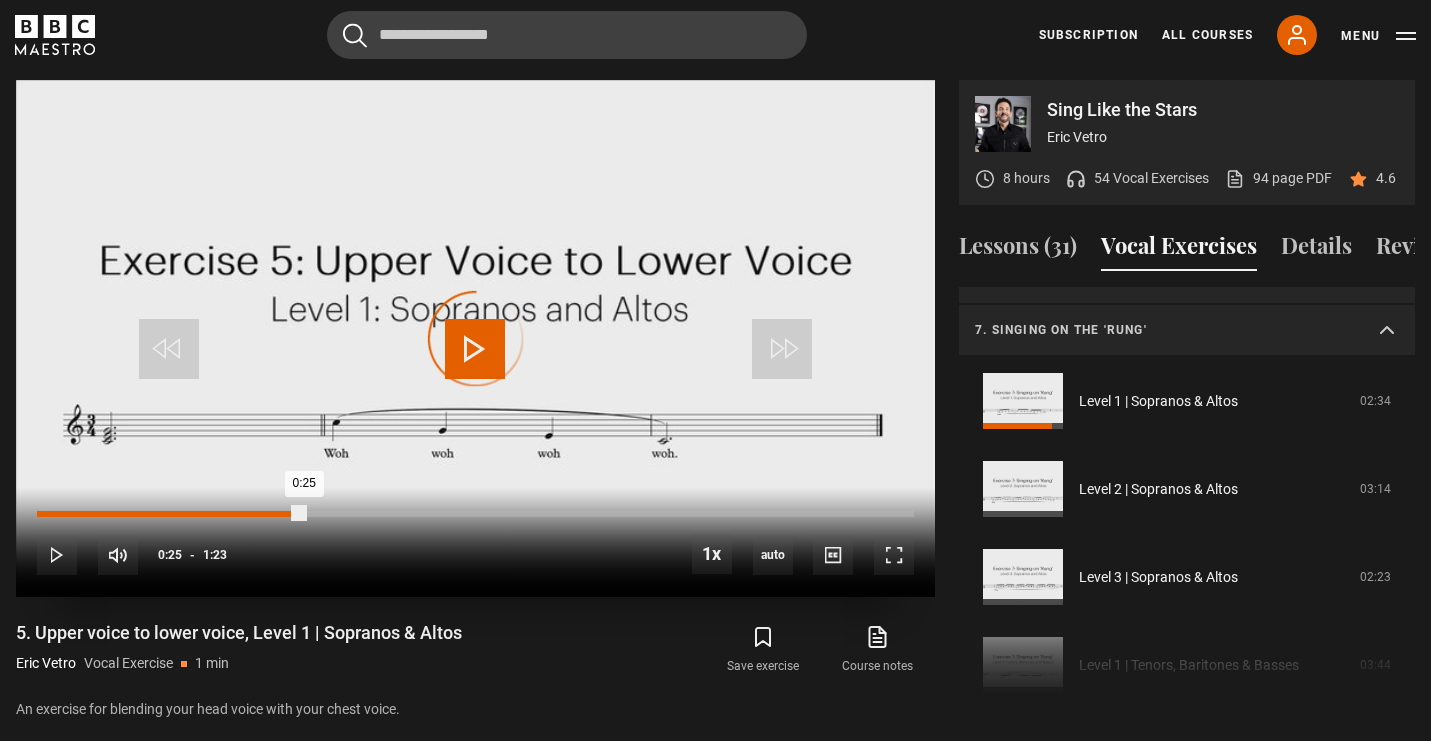 click on "Loaded :  12.05% 0:25 0:25" at bounding box center [475, 524] 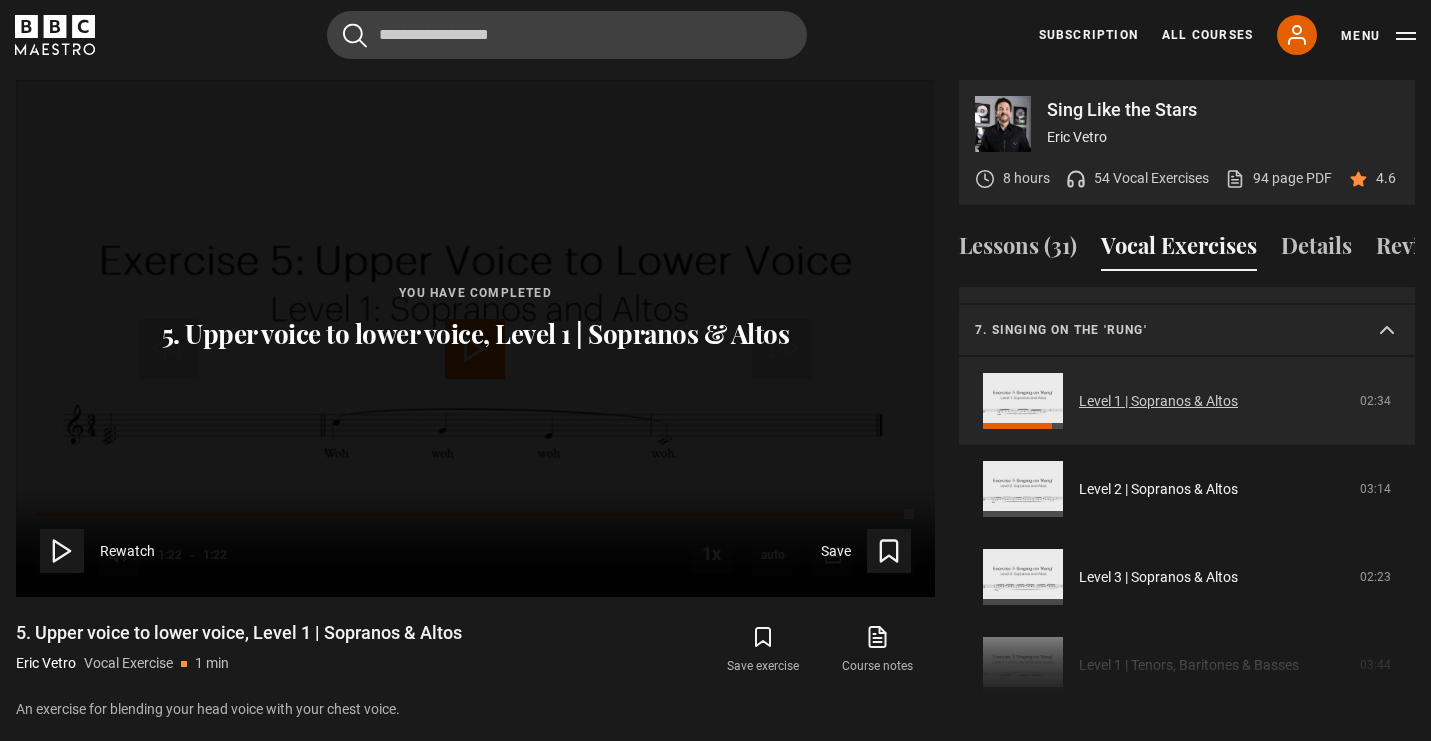 click on "Level 1 | Sopranos & Altos" at bounding box center (1158, 401) 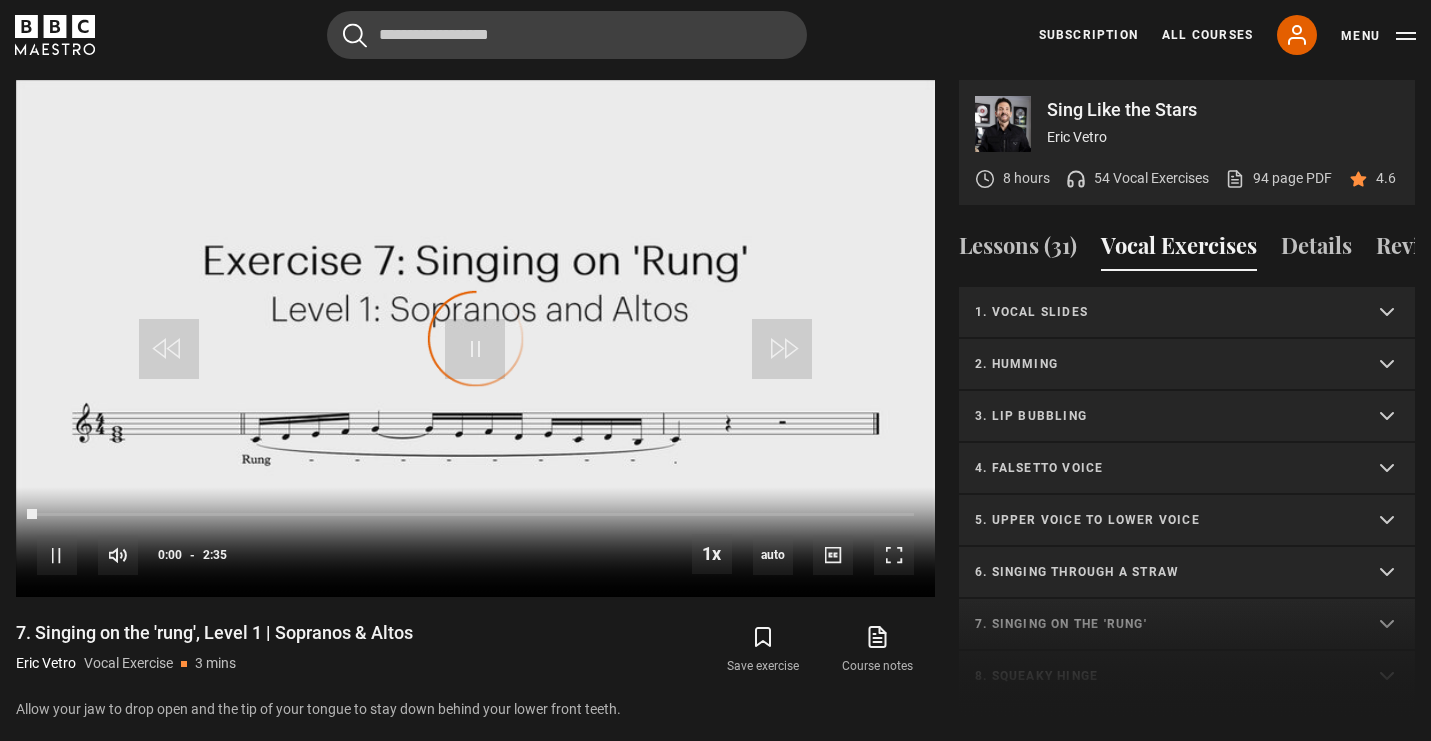 click on "8. Squeaky hinge" at bounding box center (1163, 676) 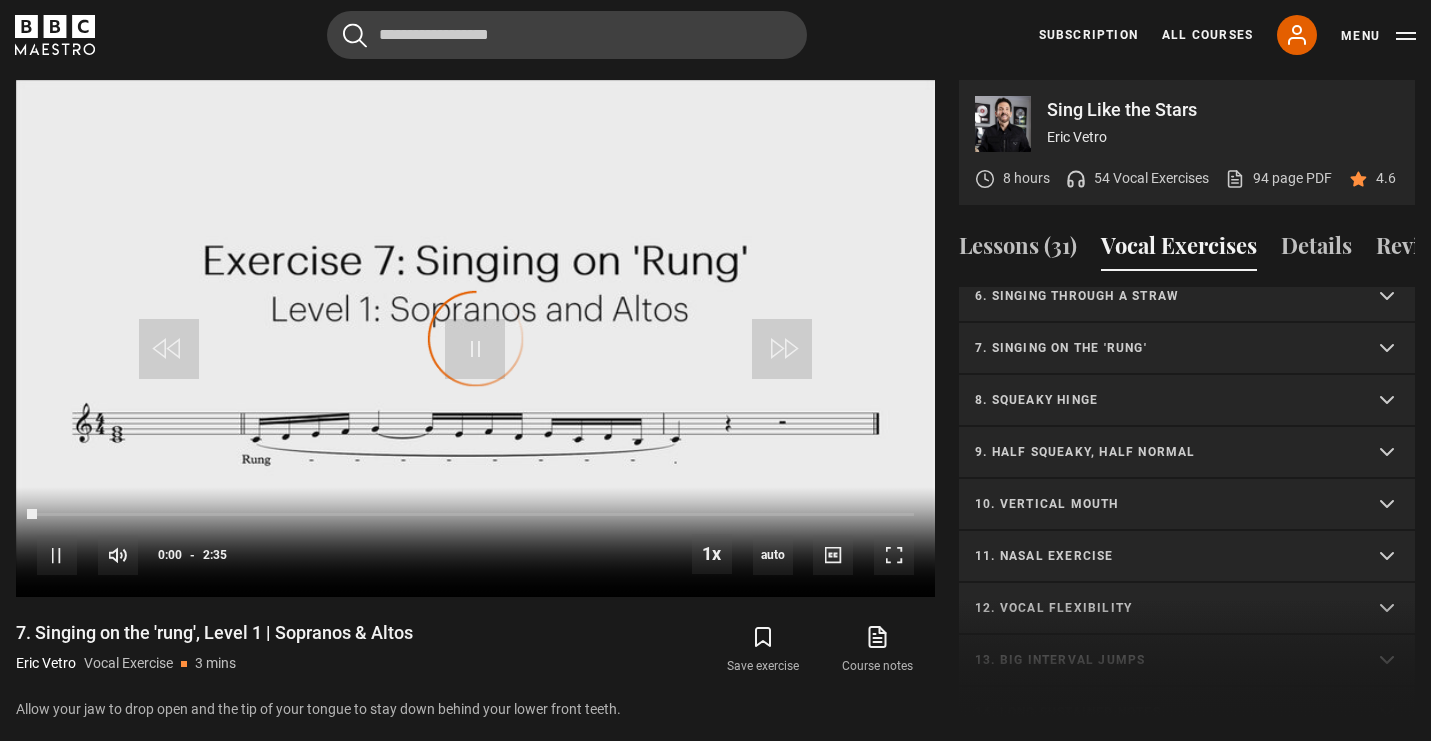 scroll, scrollTop: 0, scrollLeft: 0, axis: both 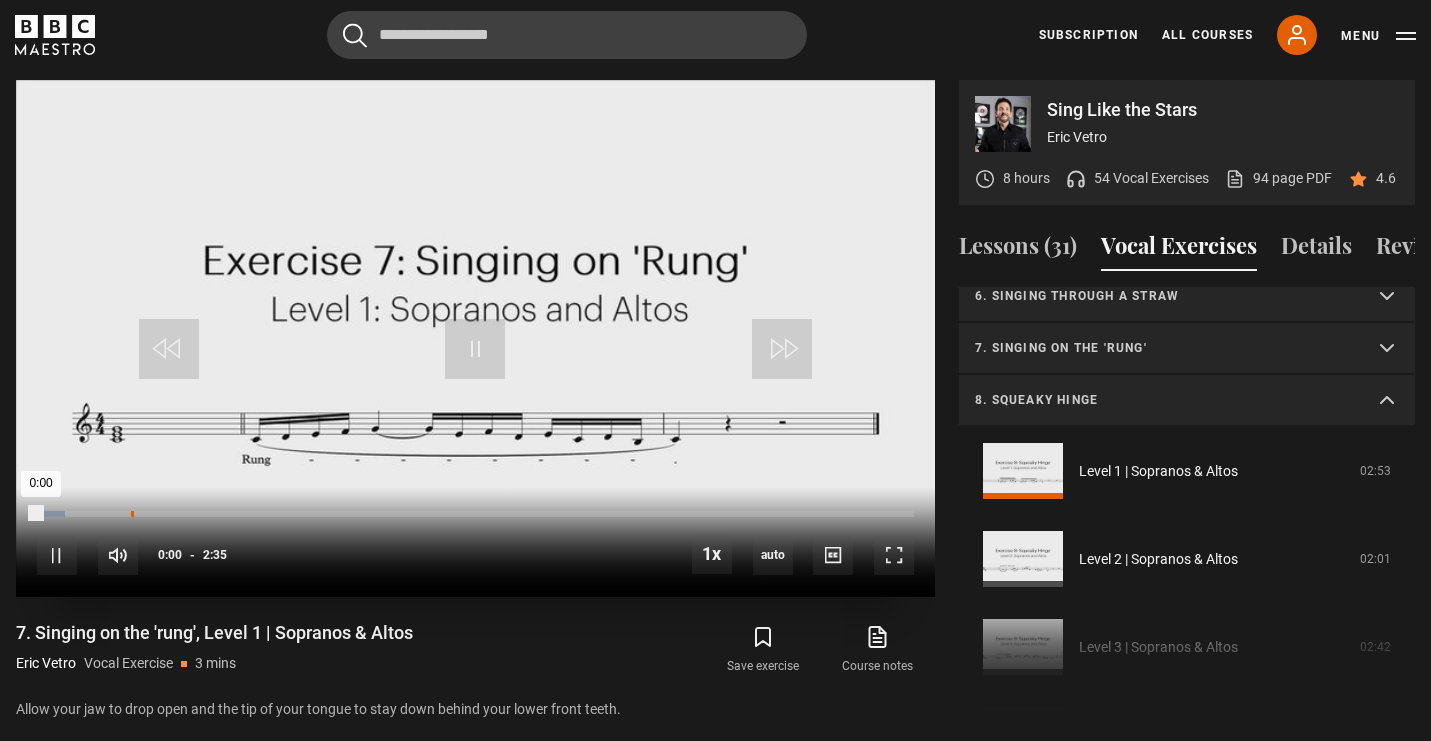 click on "0:16" at bounding box center (132, 514) 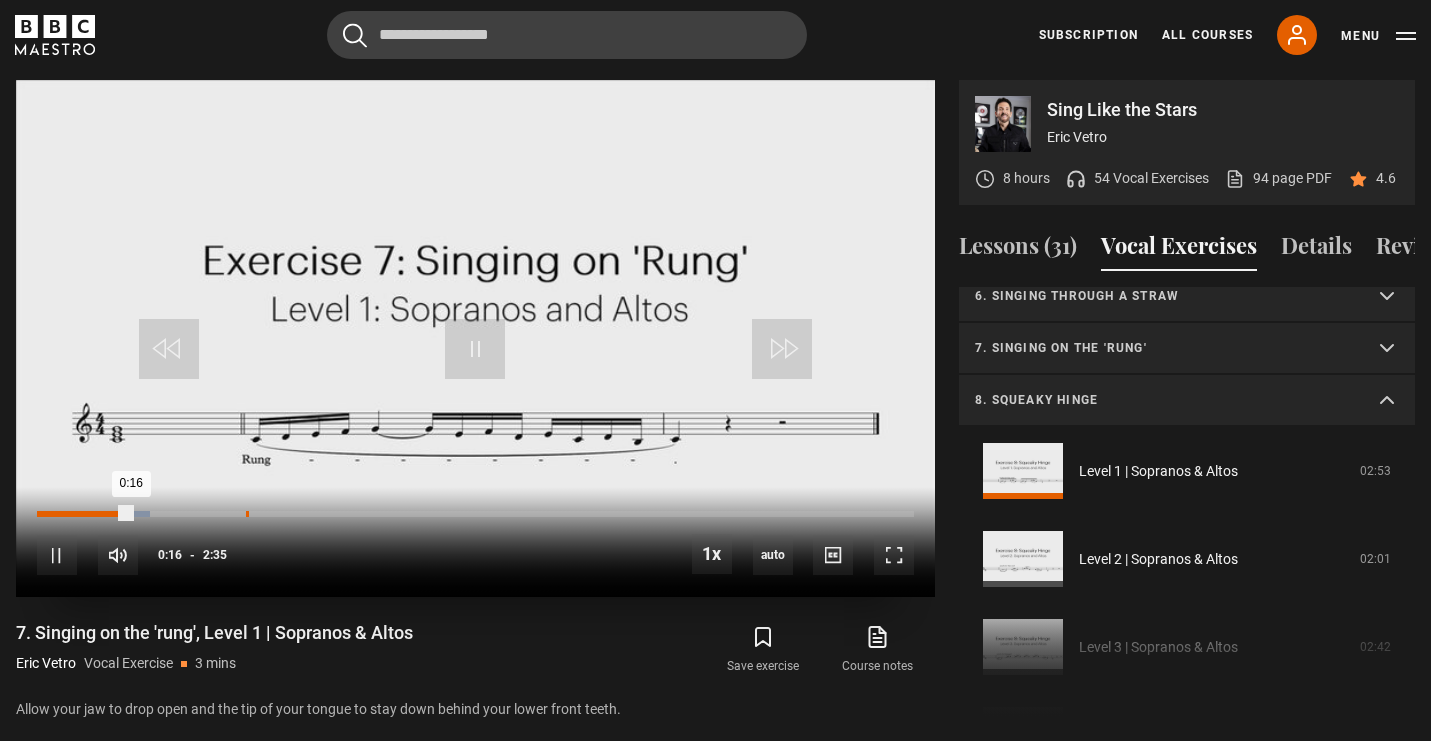 click on "0:36" at bounding box center [247, 514] 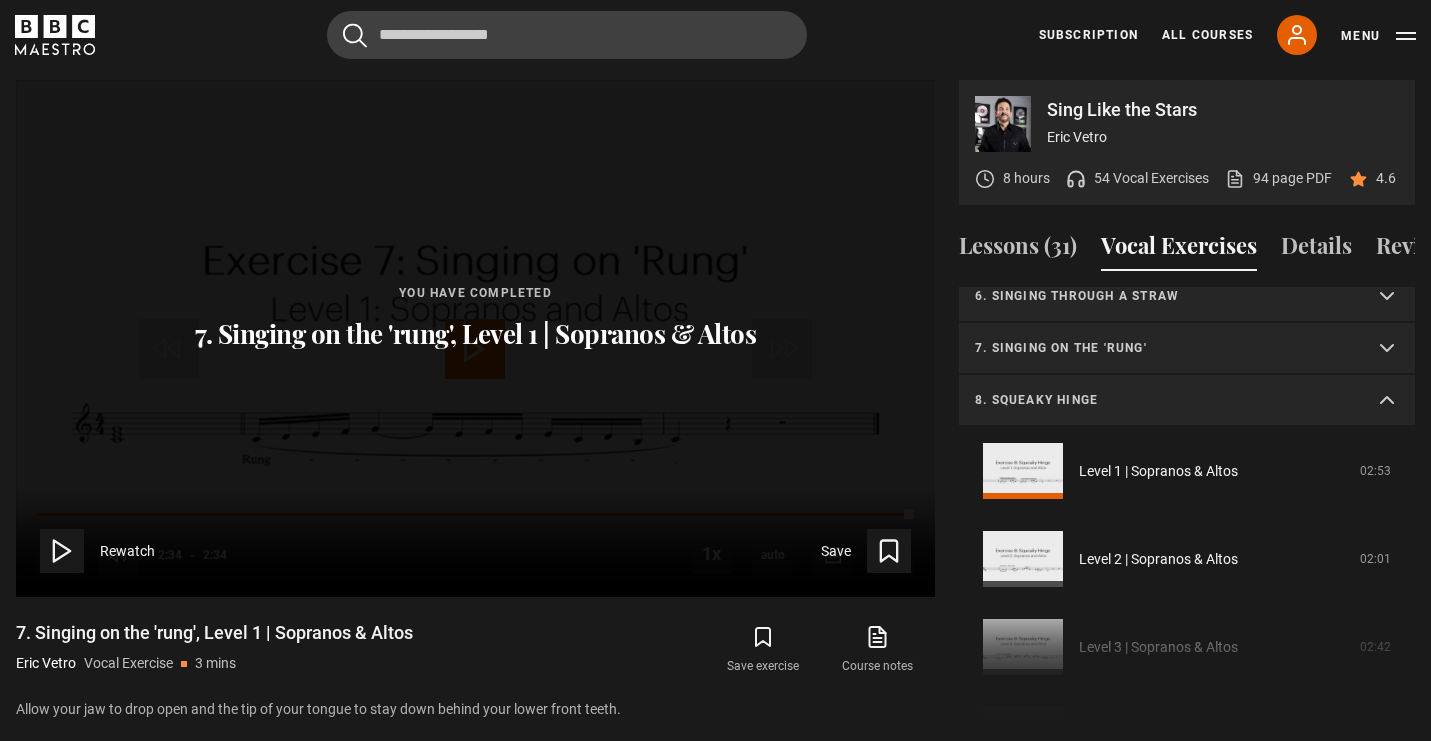click on "You have completed
7. Singing on the 'rung', Level 1 | Sopranos & Altos
Rewatch
Save" at bounding box center (475, 338) 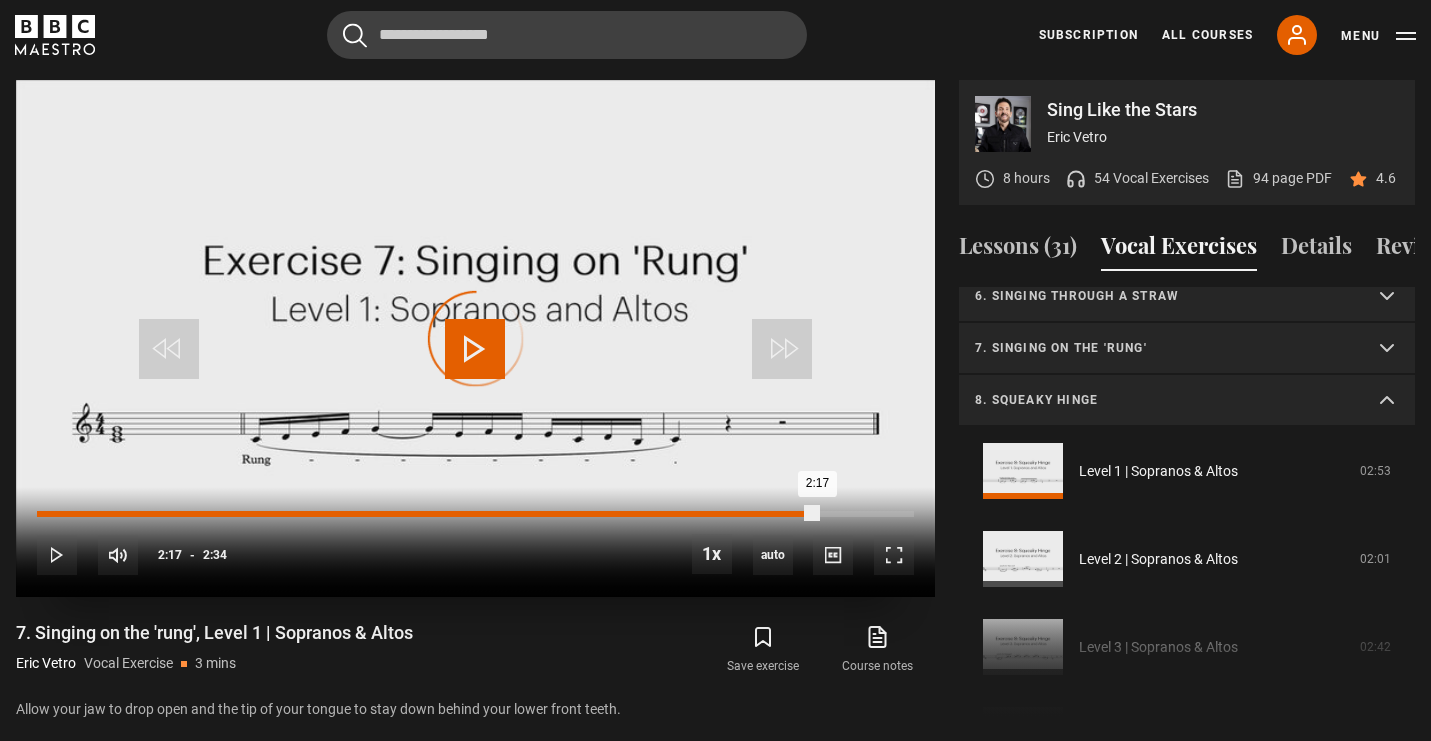 click on "Loaded :  3.23% 2:17 2:17" at bounding box center (475, 514) 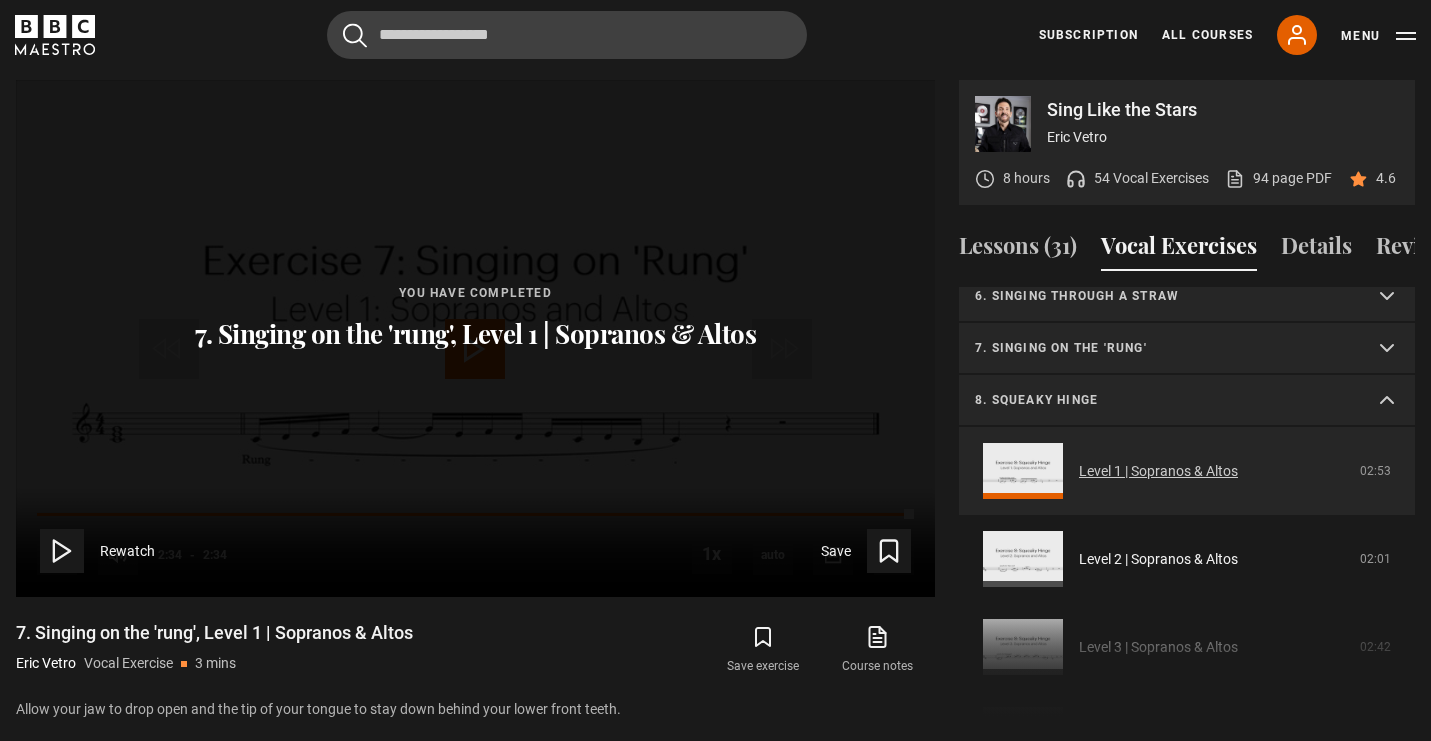 click on "Level 1 | Sopranos & Altos" at bounding box center (1158, 471) 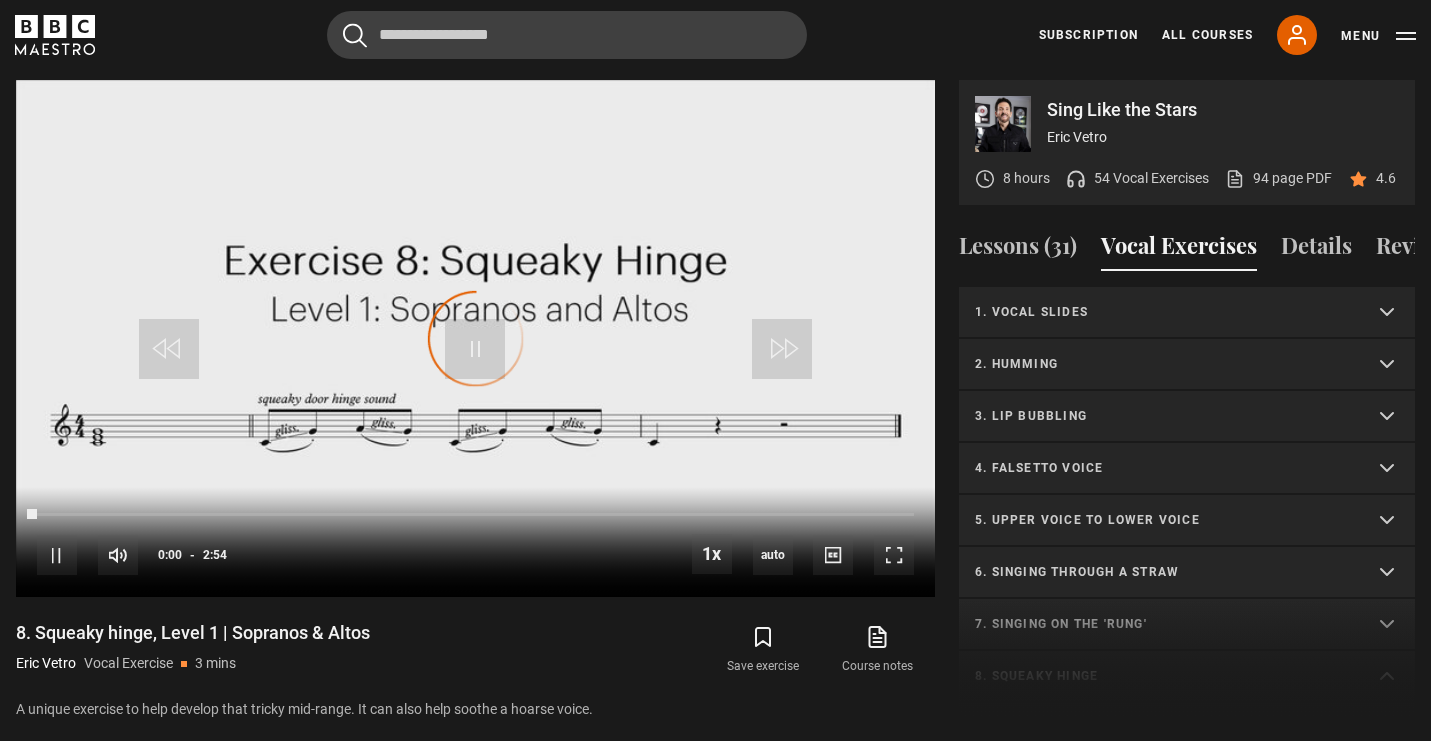 scroll, scrollTop: 957, scrollLeft: 0, axis: vertical 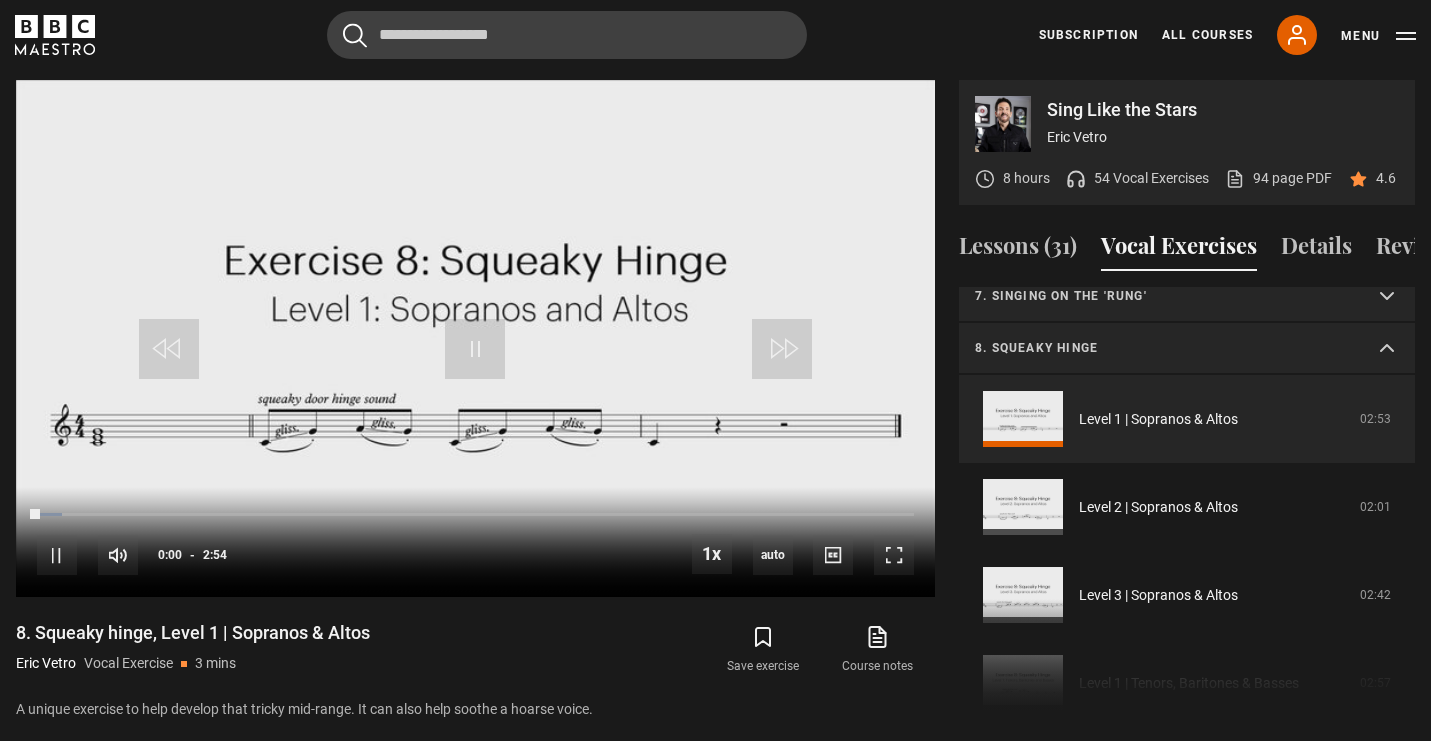 click on "8. Squeaky hinge" at bounding box center (1163, 348) 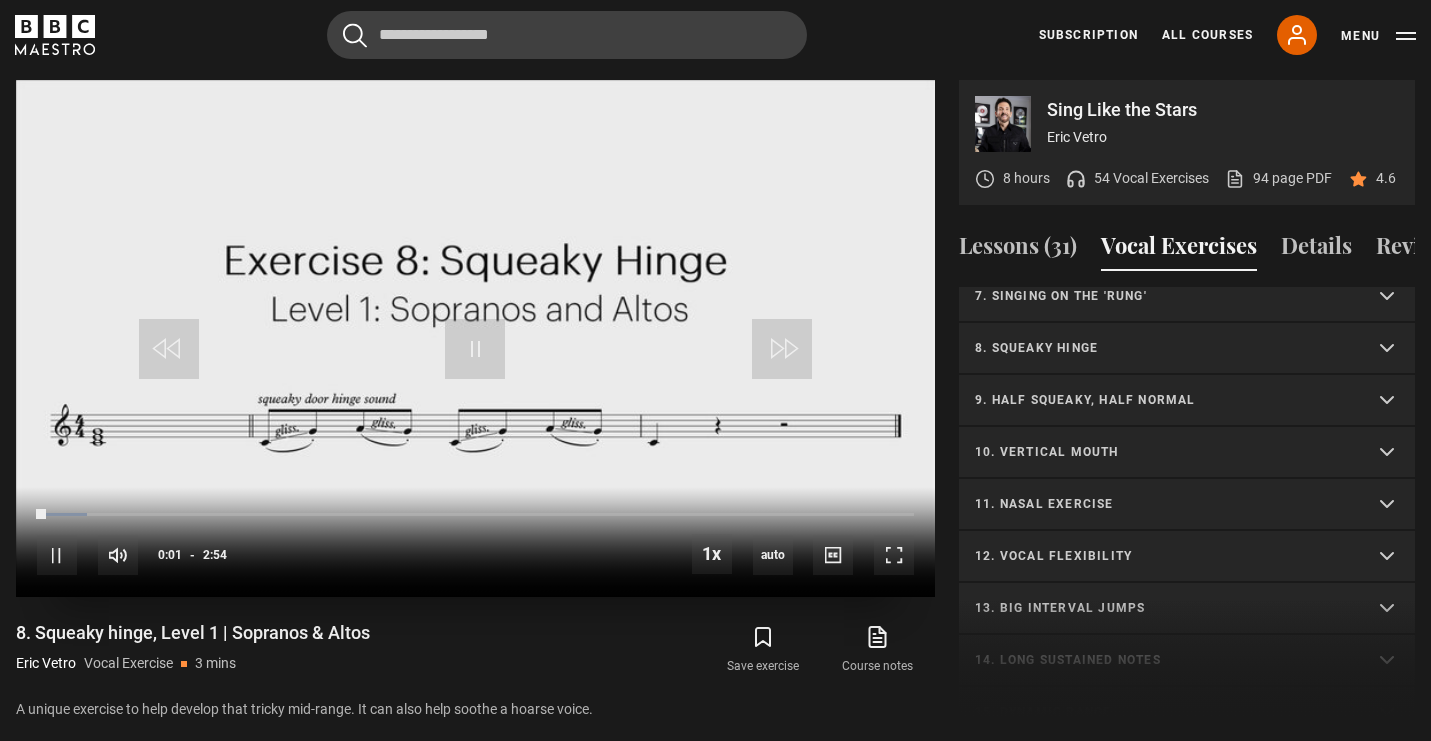 click on "10s Skip Back 10 seconds Pause 10s Skip Forward 10 seconds Loaded :  5.75% 0:38 0:01 Pause Mute Current Time  0:01 - Duration  2:54 1x Playback Rate 2x 1.5x 1x , selected 0.5x auto Quality 360p 720p 1080p 2160p Auto , selected Captions captions off , selected English  Captions" at bounding box center [475, 542] 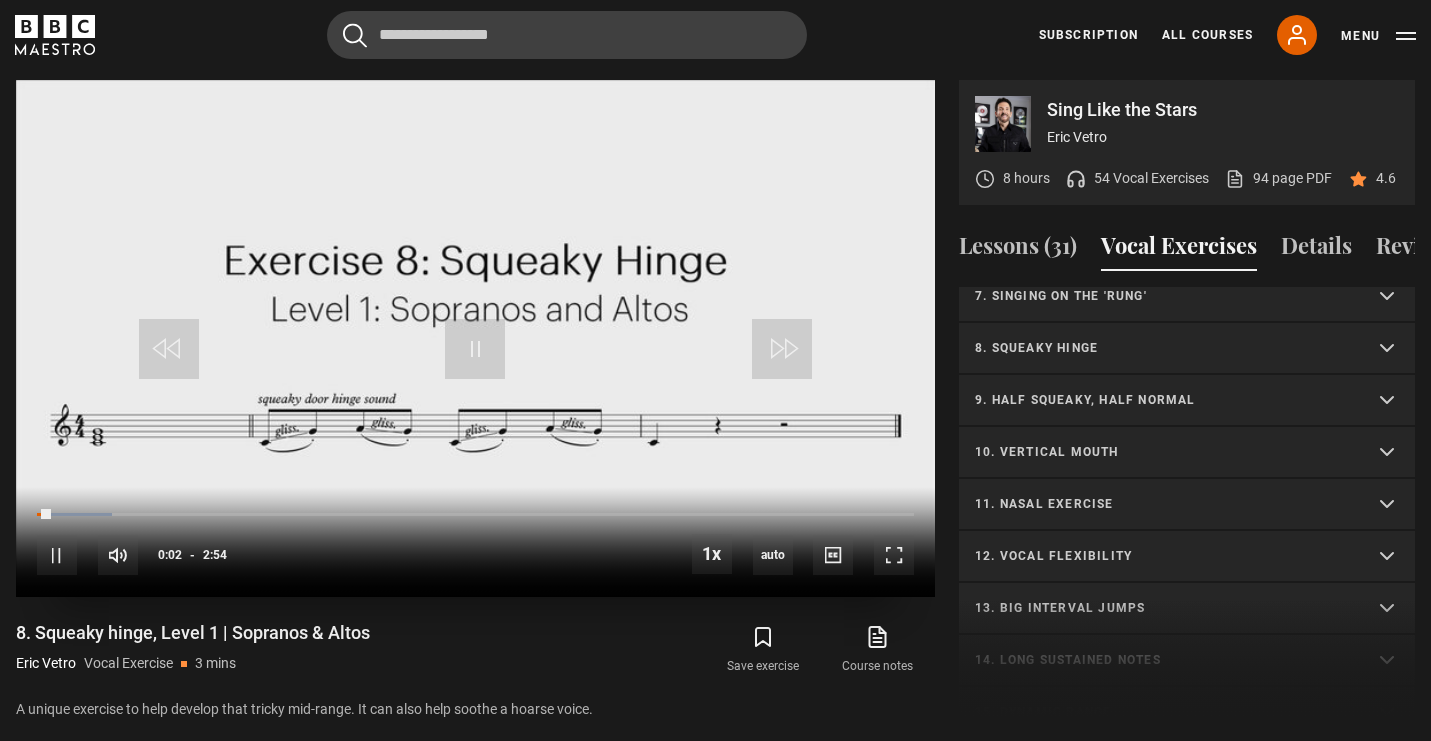 click on "10s Skip Back 10 seconds Pause 10s Skip Forward 10 seconds Loaded :  8.62% 0:45 0:02 Pause Mute Current Time  0:02 - Duration  2:54 1x Playback Rate 2x 1.5x 1x , selected 0.5x auto Quality 360p 720p 1080p 2160p Auto , selected Captions captions off , selected English  Captions" at bounding box center (475, 542) 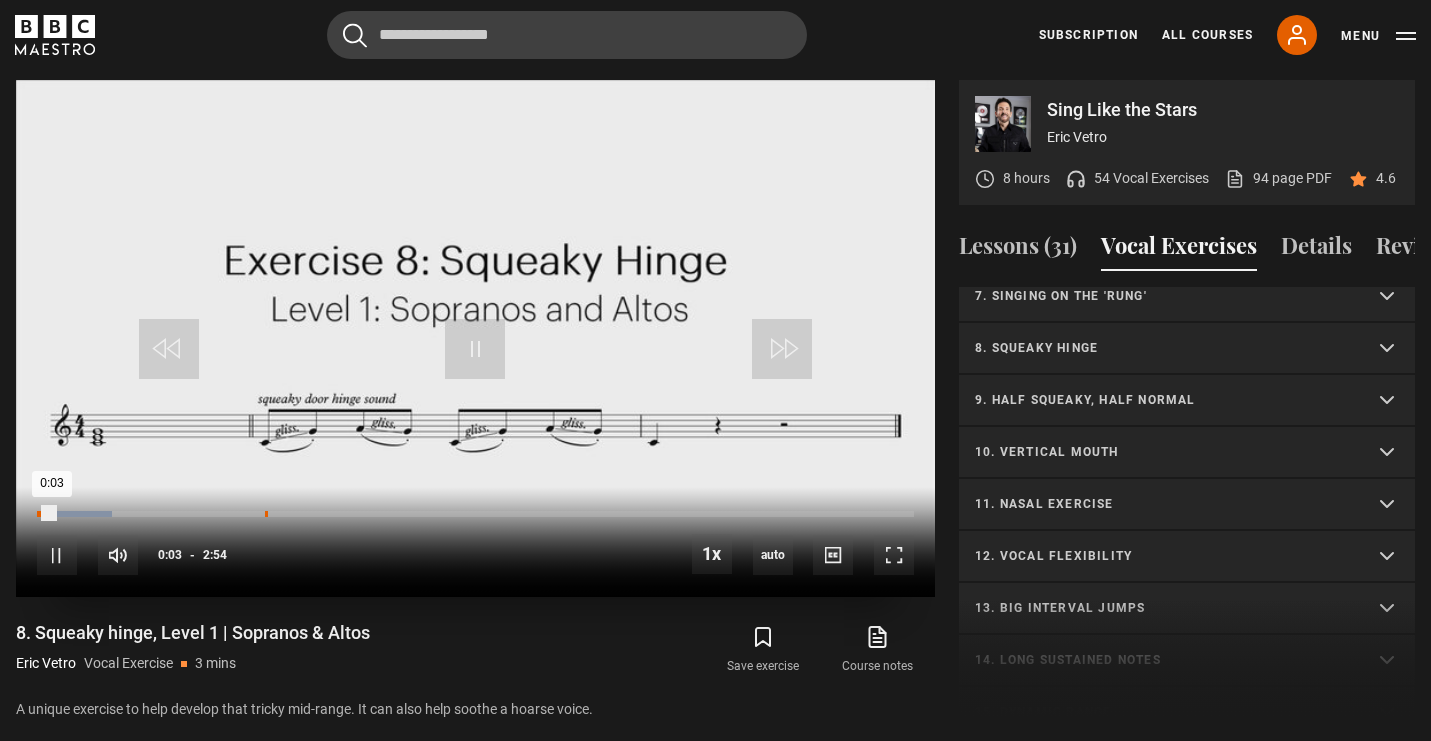 click on "Loaded :  8.62% 0:45 0:03" at bounding box center (475, 514) 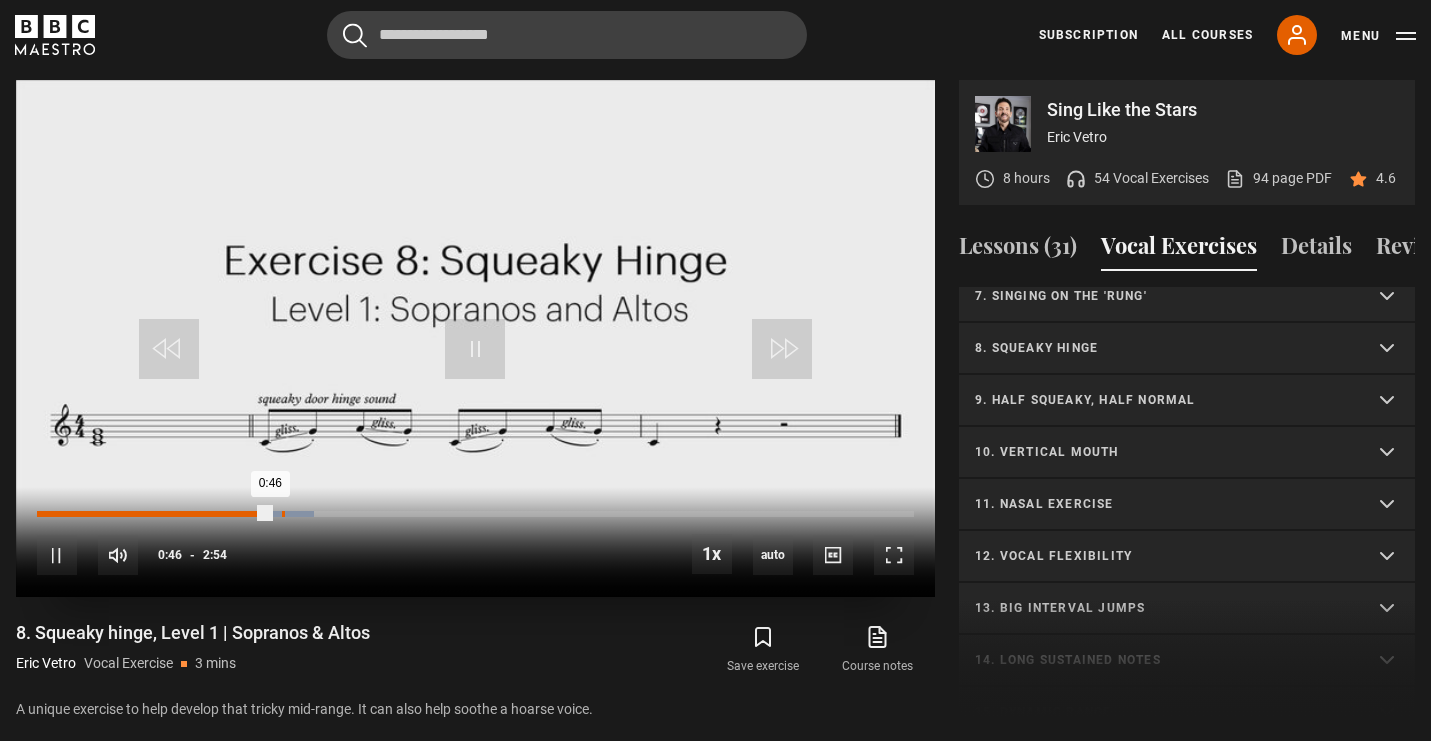 click on "0:48" at bounding box center (283, 514) 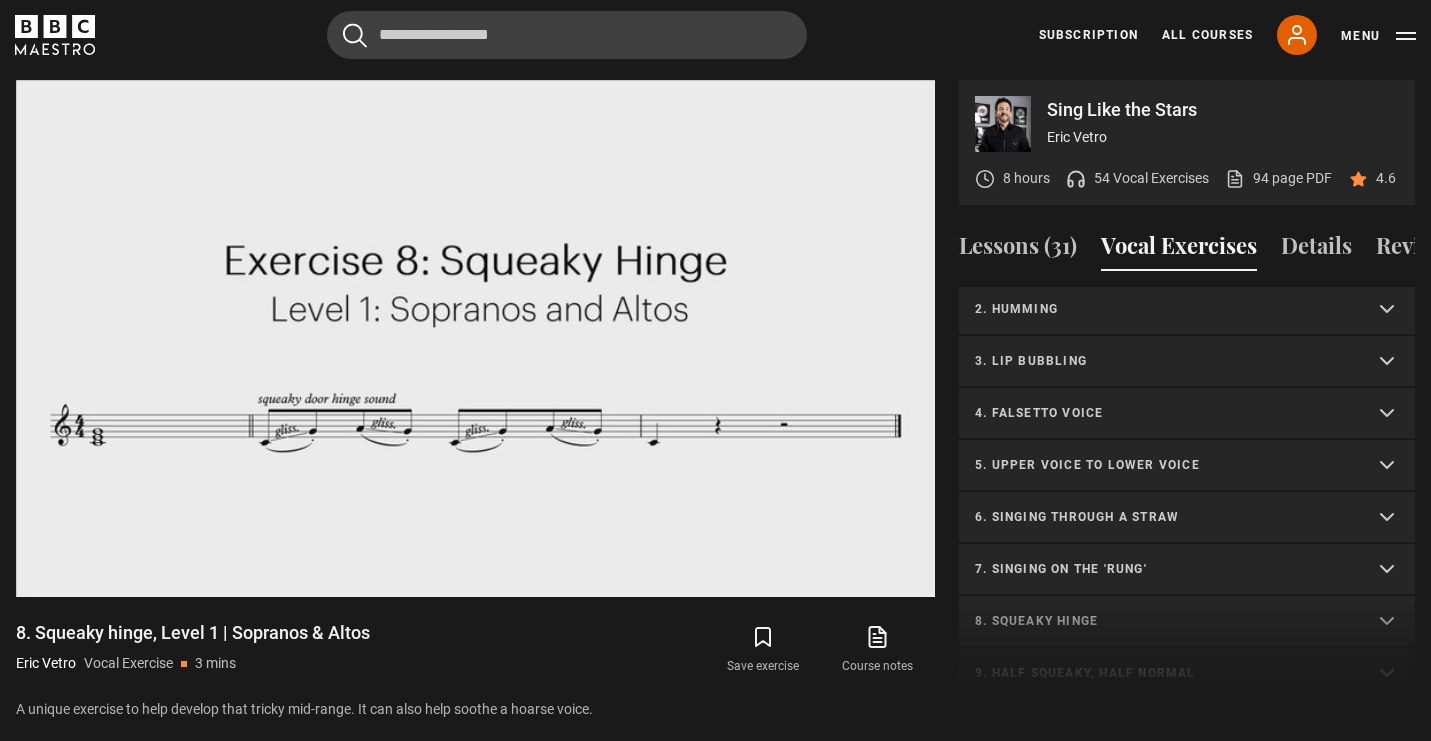 scroll, scrollTop: 44, scrollLeft: 0, axis: vertical 